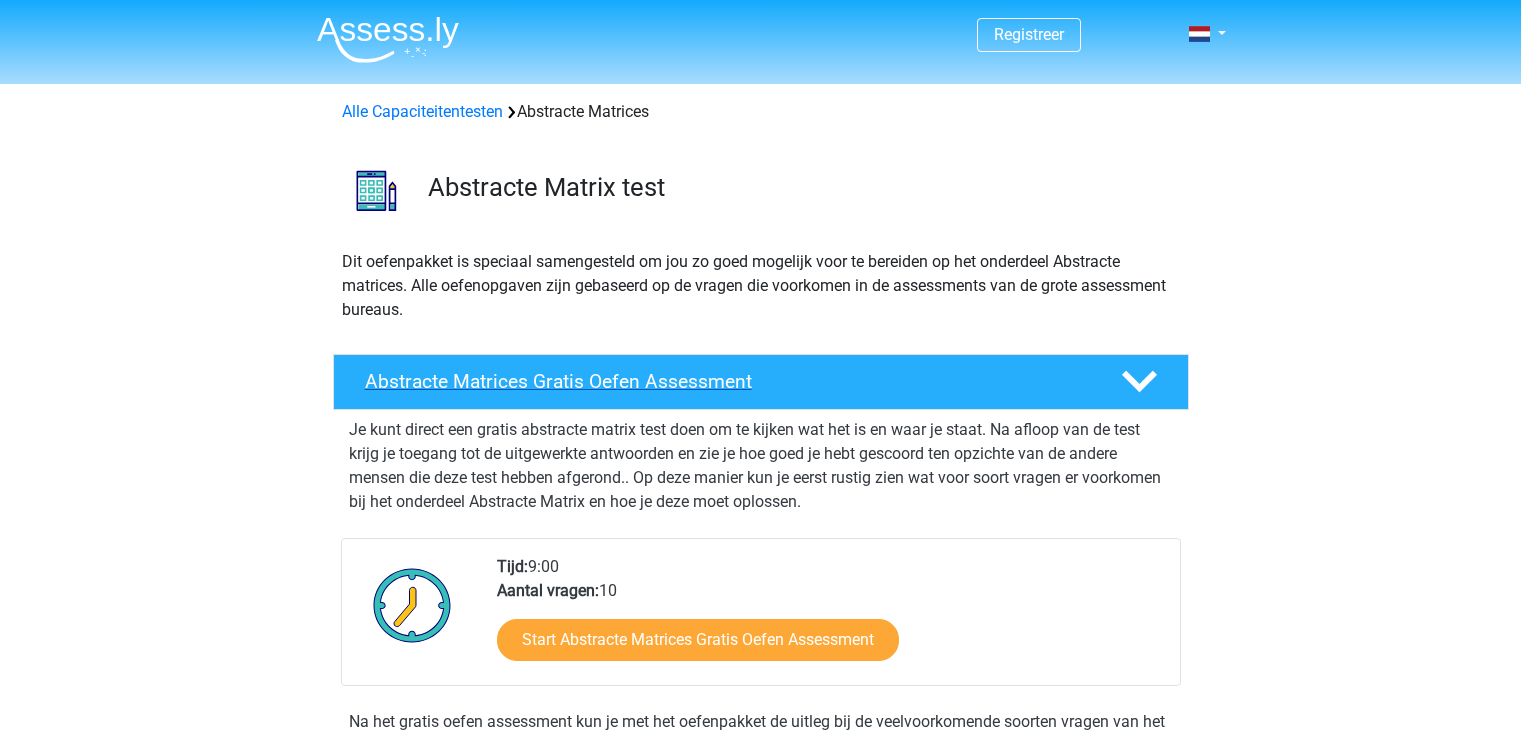 scroll, scrollTop: 0, scrollLeft: 0, axis: both 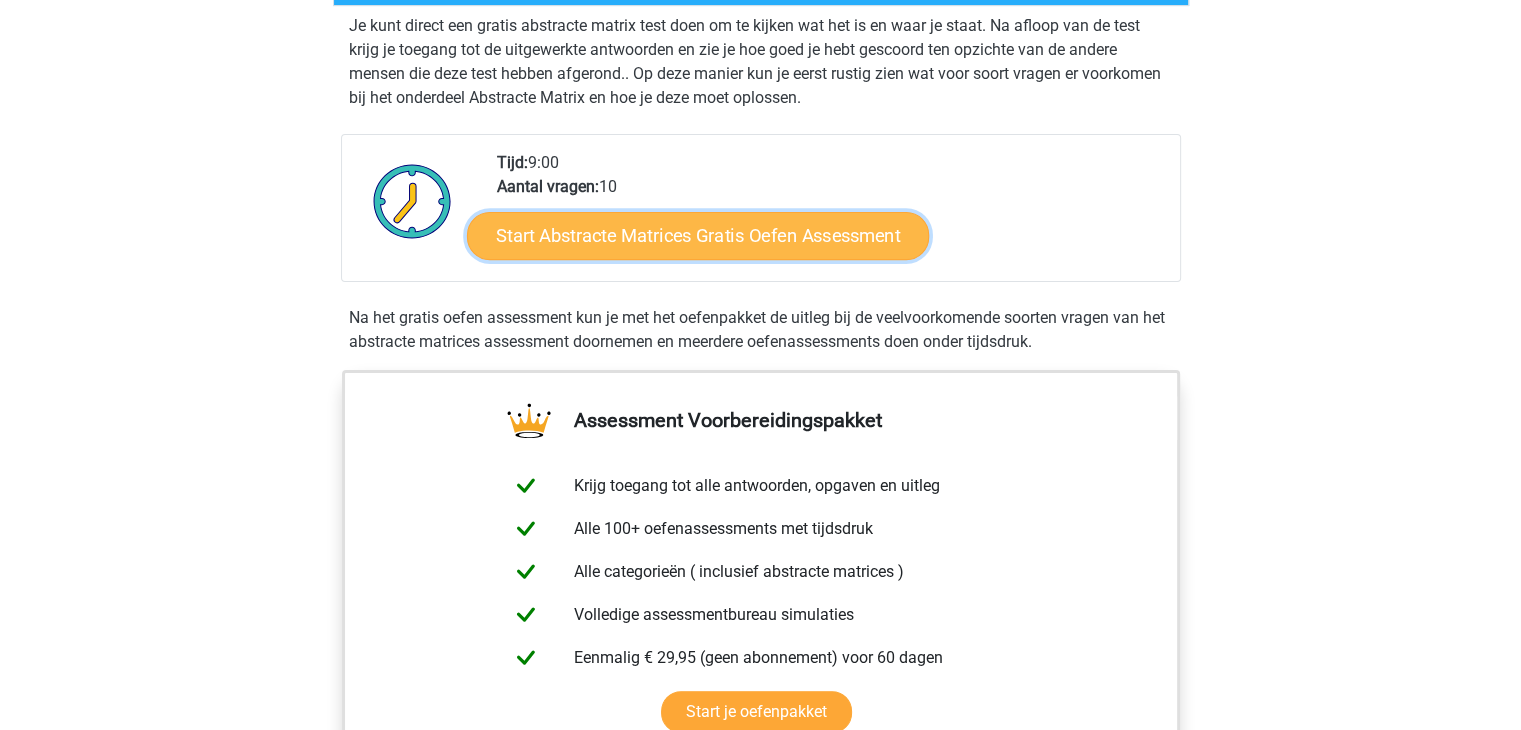 click on "Start Abstracte Matrices
Gratis Oefen Assessment" at bounding box center (698, 235) 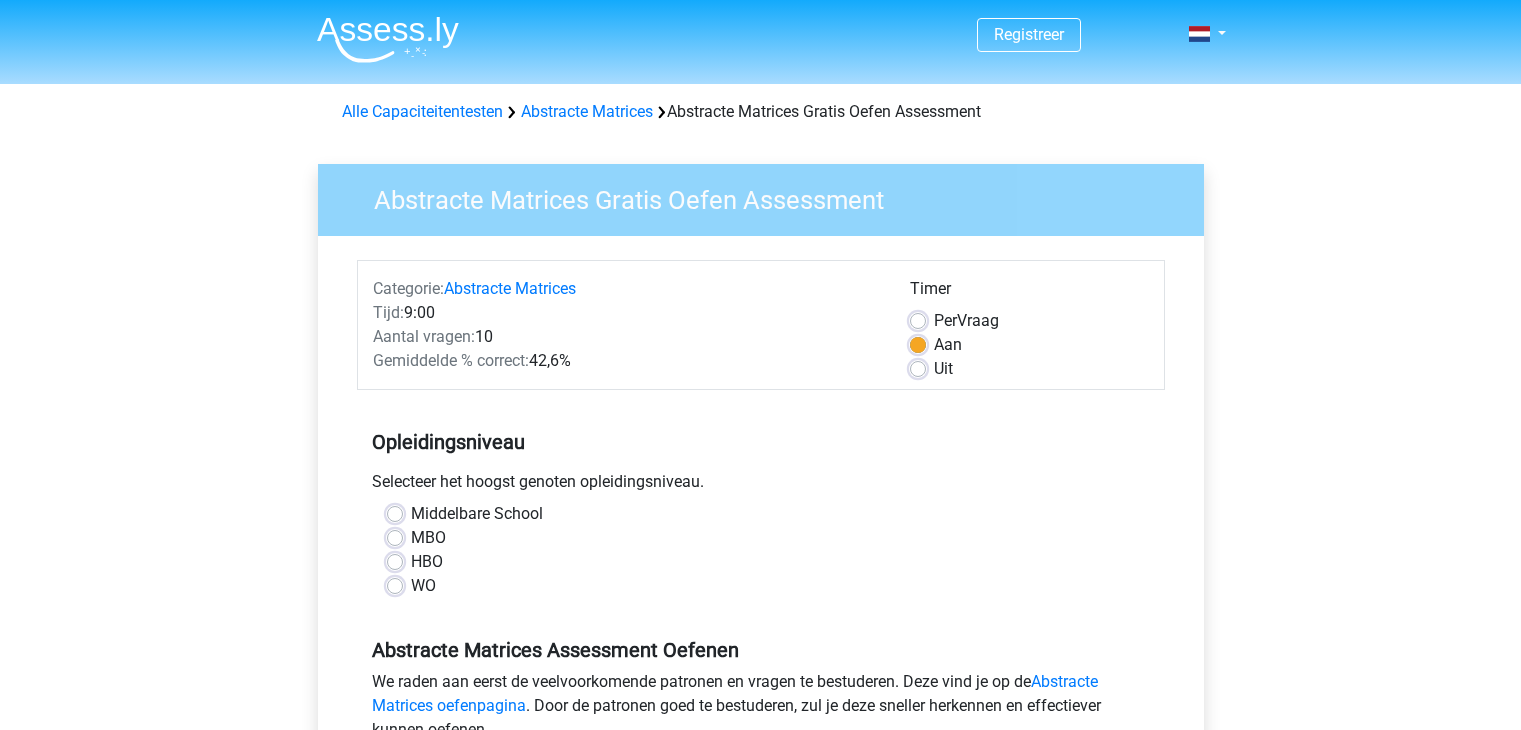 scroll, scrollTop: 0, scrollLeft: 0, axis: both 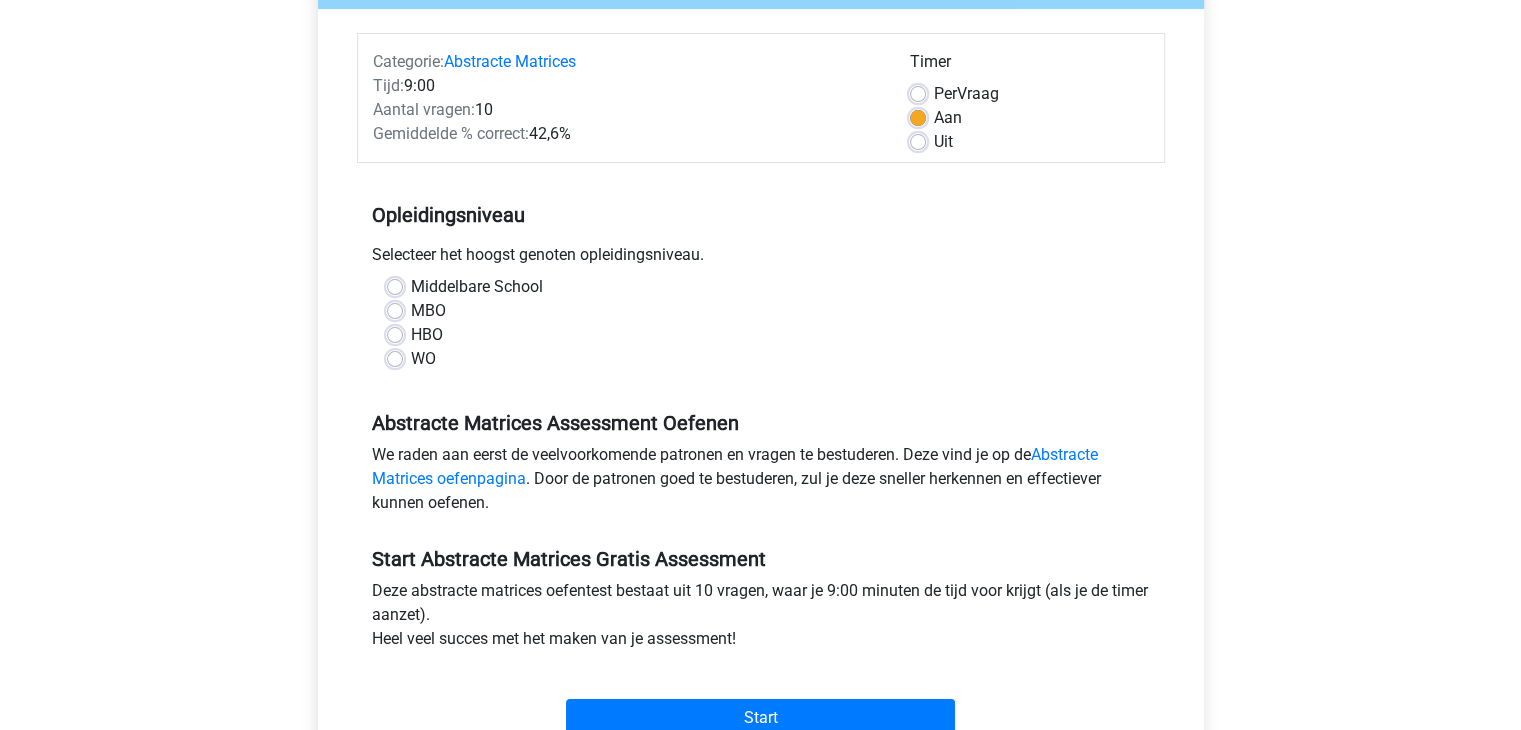 click on "WO" at bounding box center [423, 359] 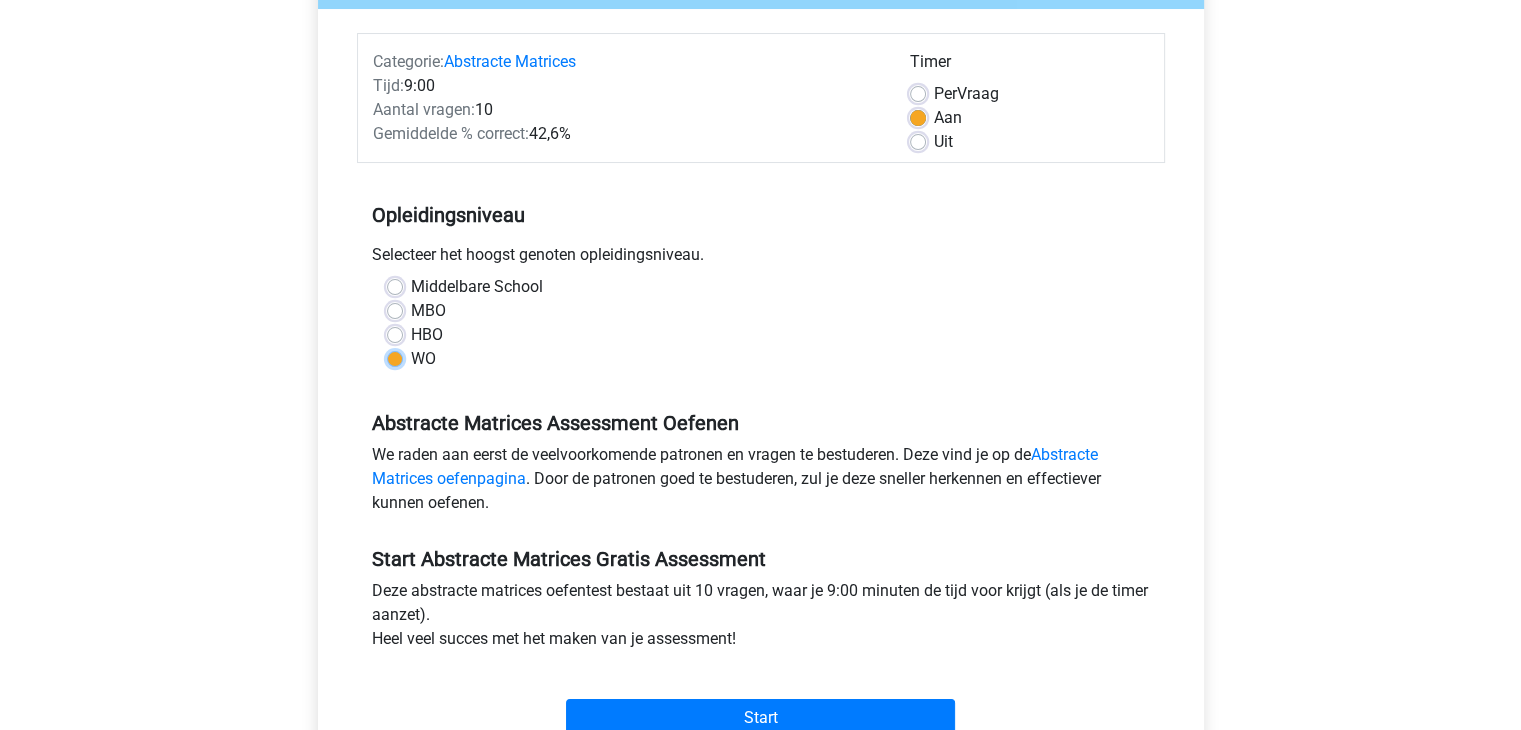 click on "WO" at bounding box center [395, 357] 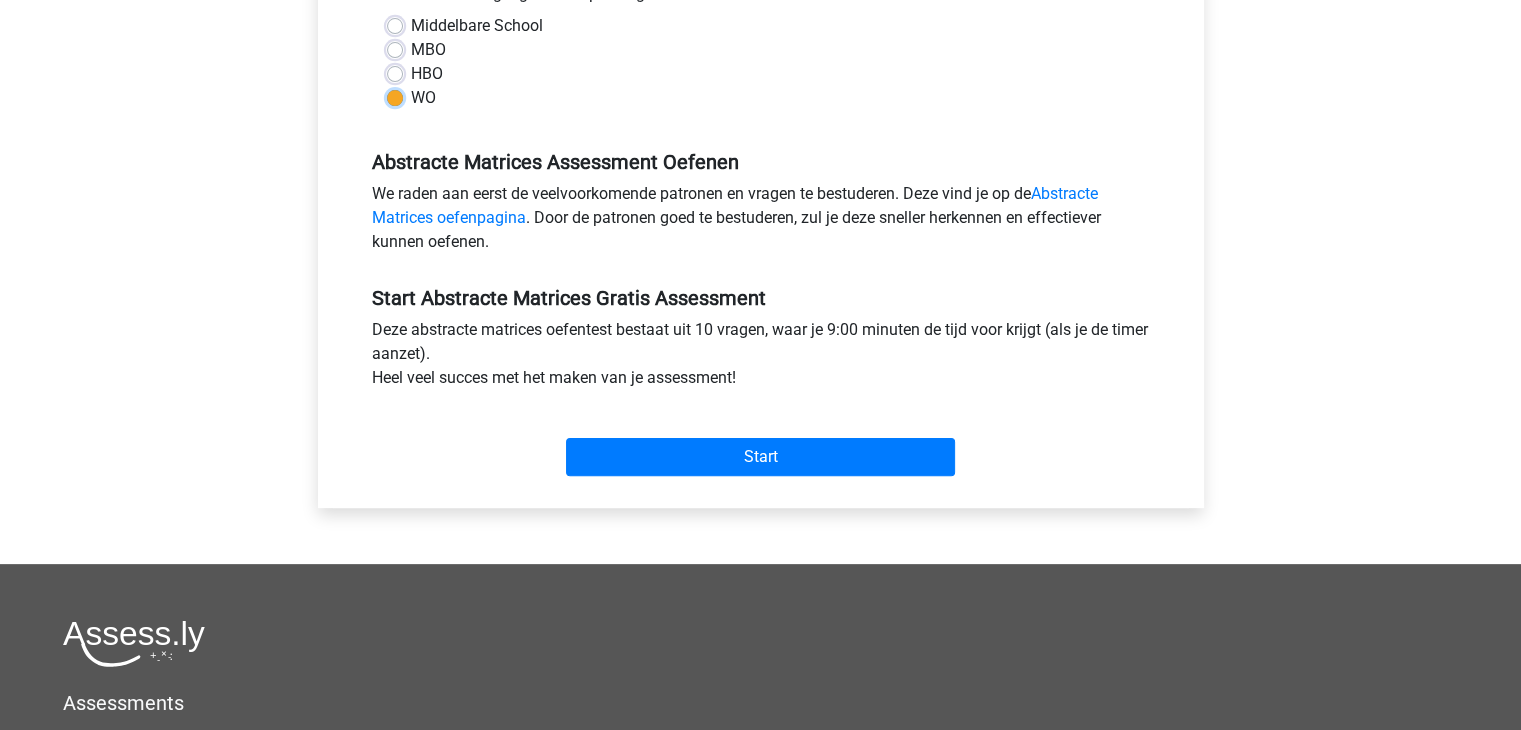 scroll, scrollTop: 538, scrollLeft: 0, axis: vertical 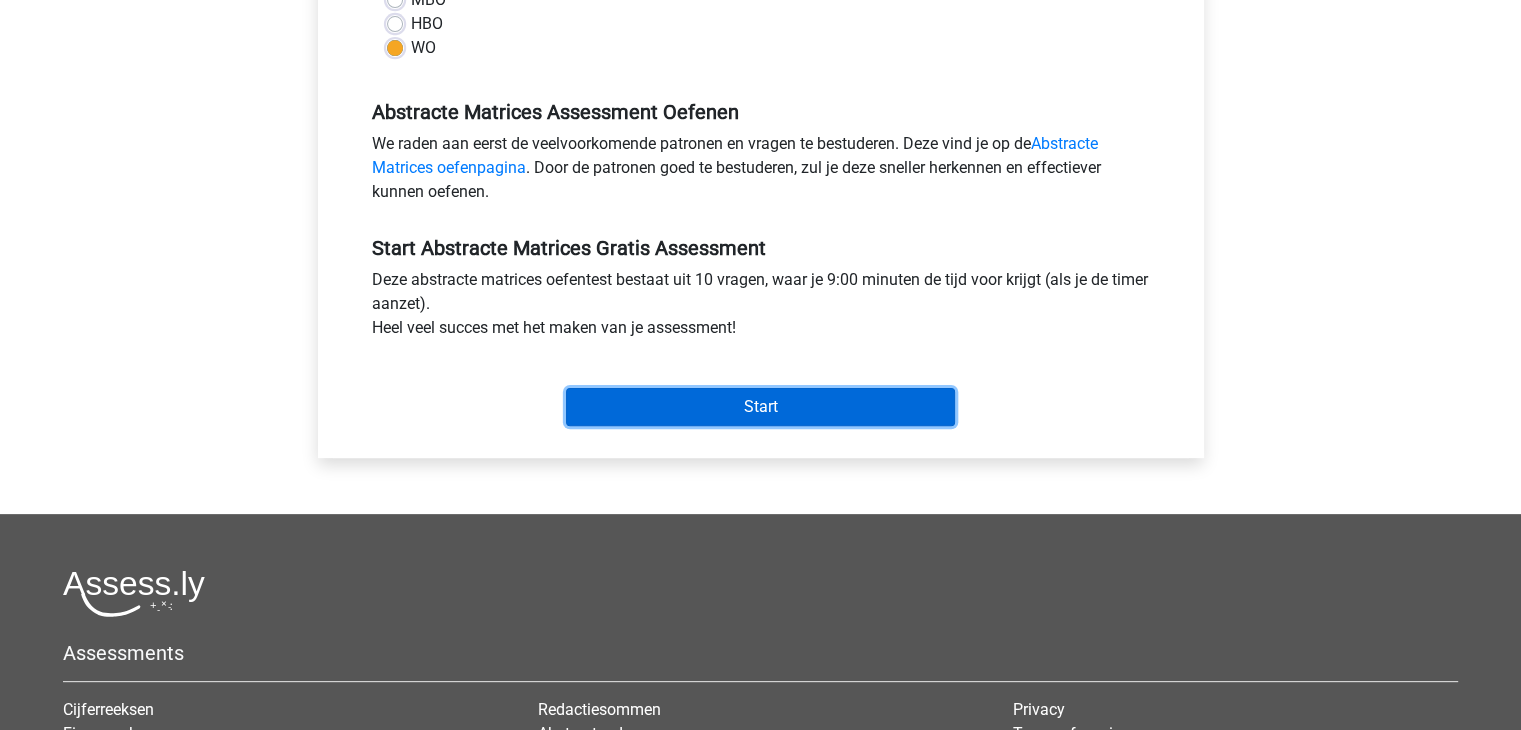 click on "Start" at bounding box center (760, 407) 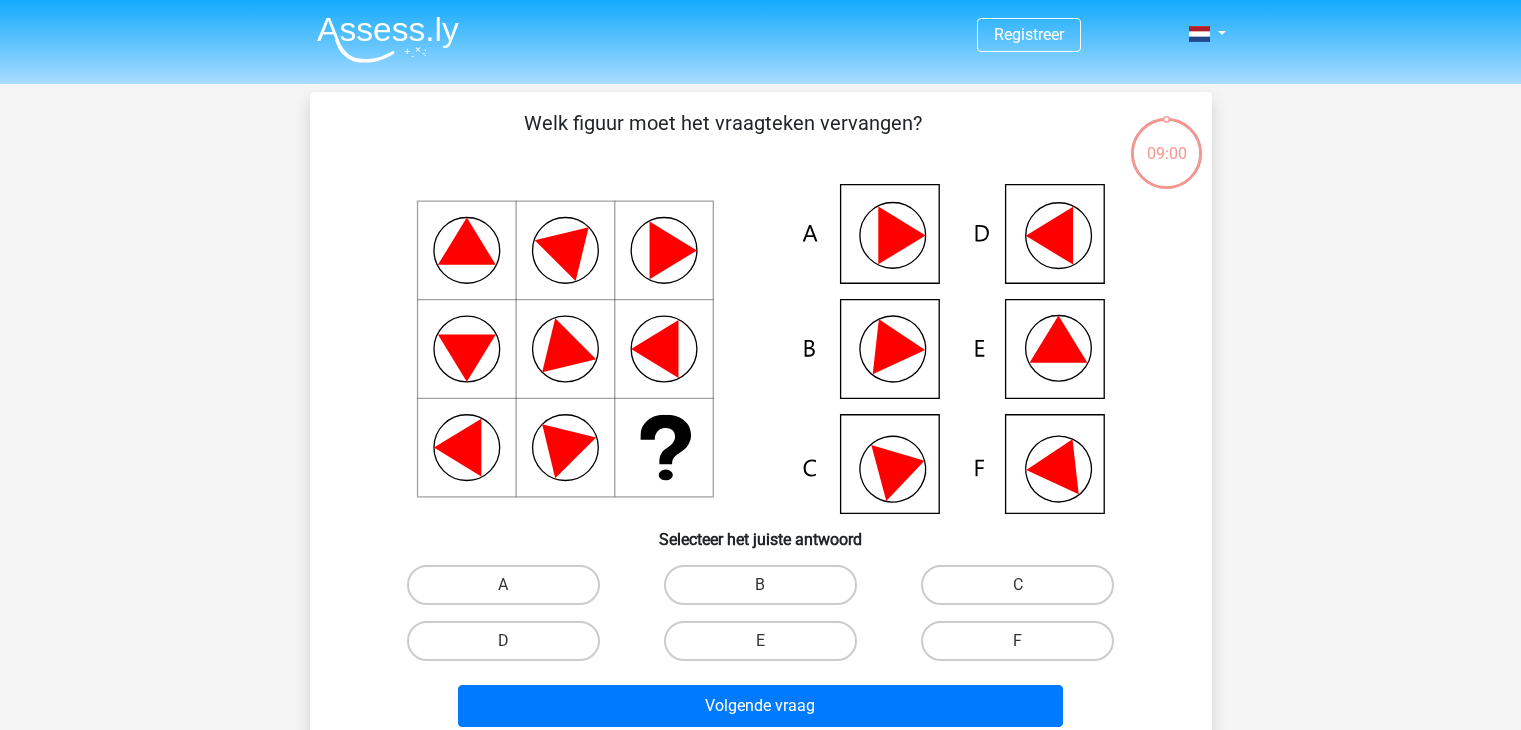 scroll, scrollTop: 0, scrollLeft: 0, axis: both 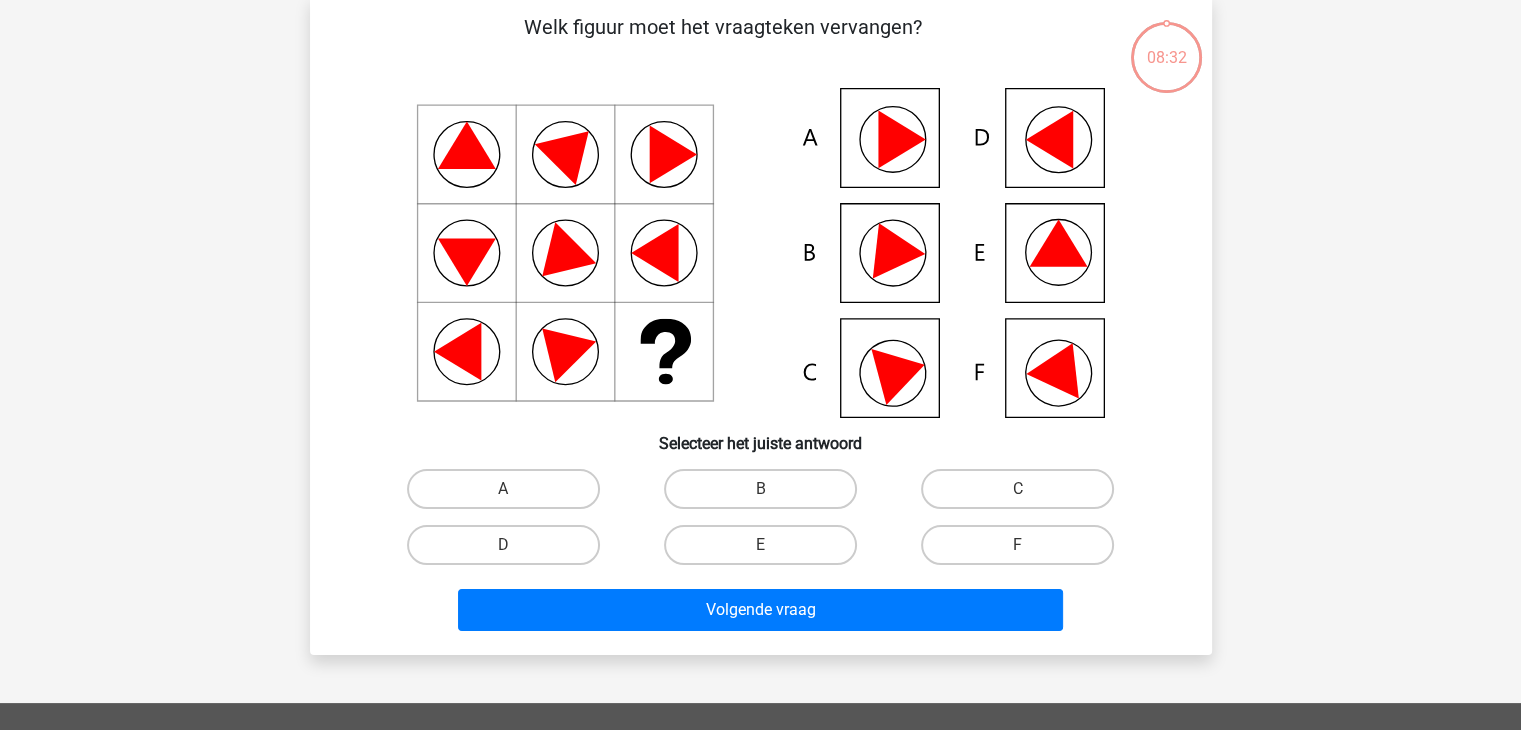 click 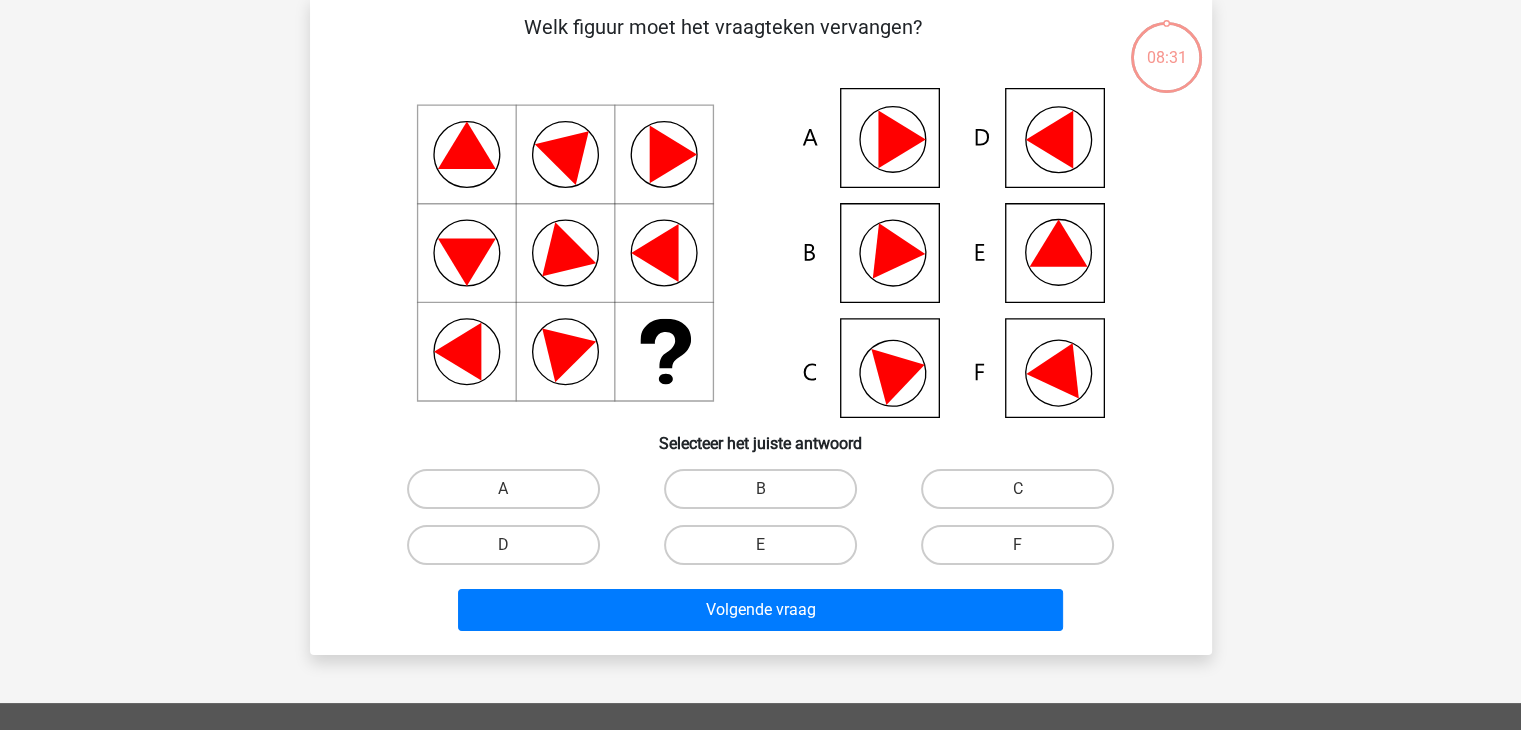 click 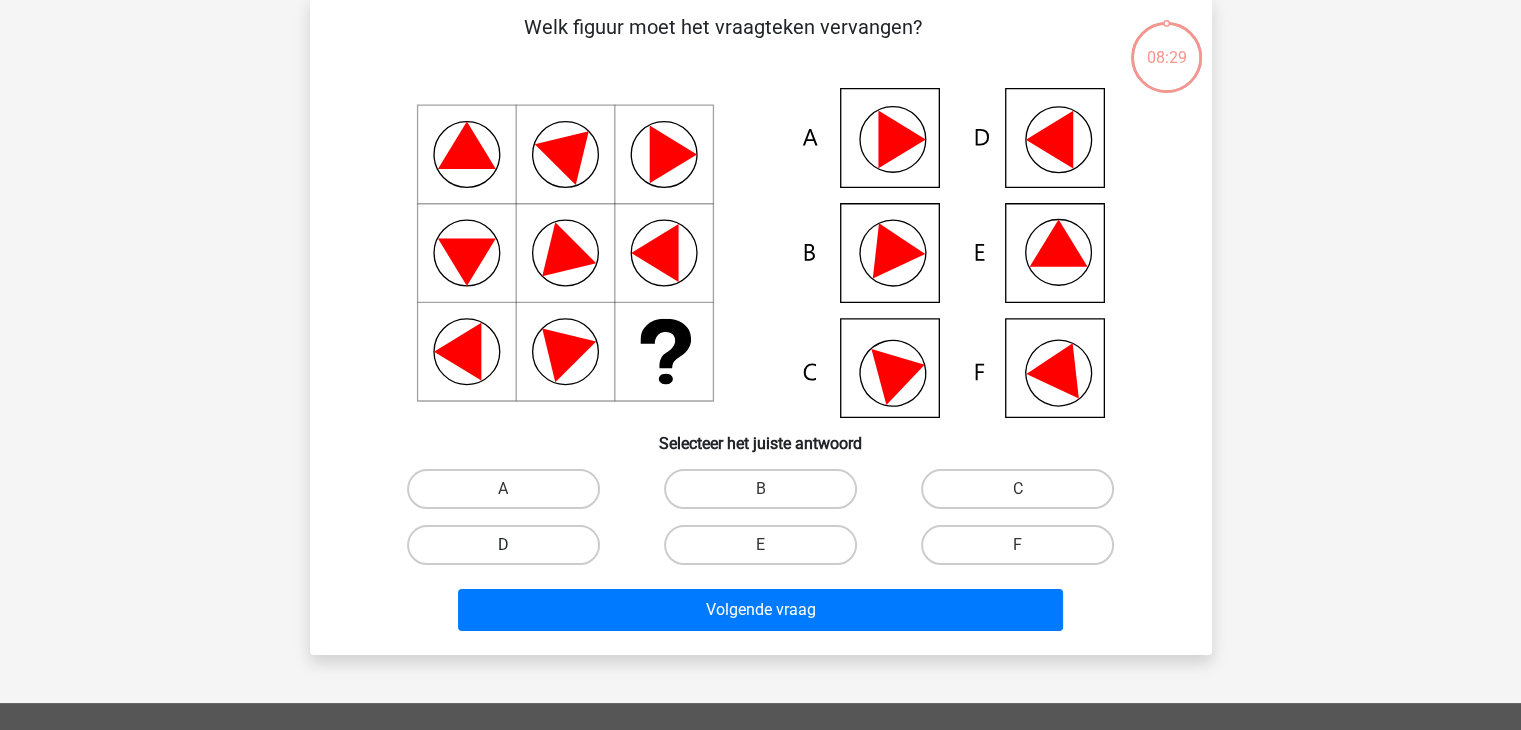 click on "D" at bounding box center [503, 545] 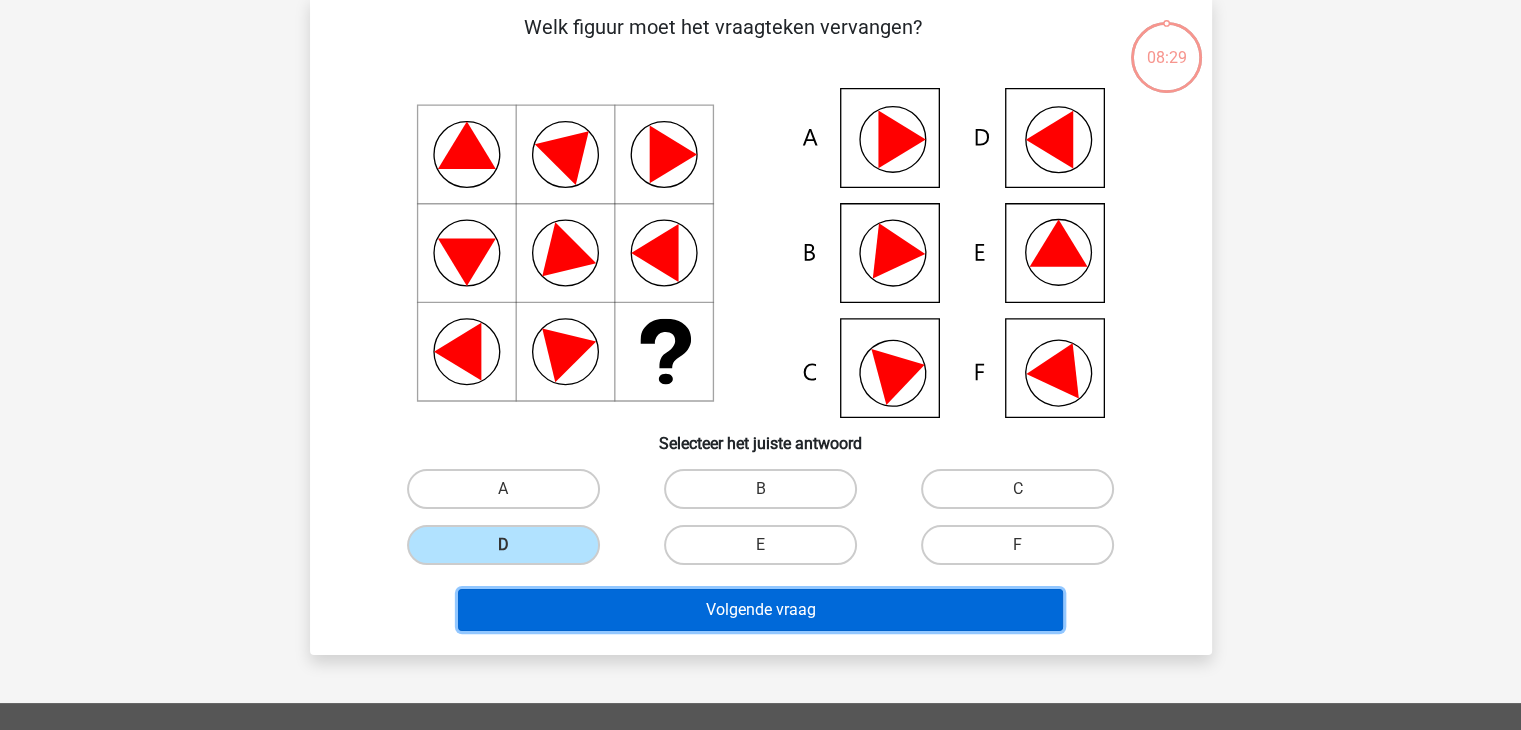 click on "Volgende vraag" at bounding box center [760, 610] 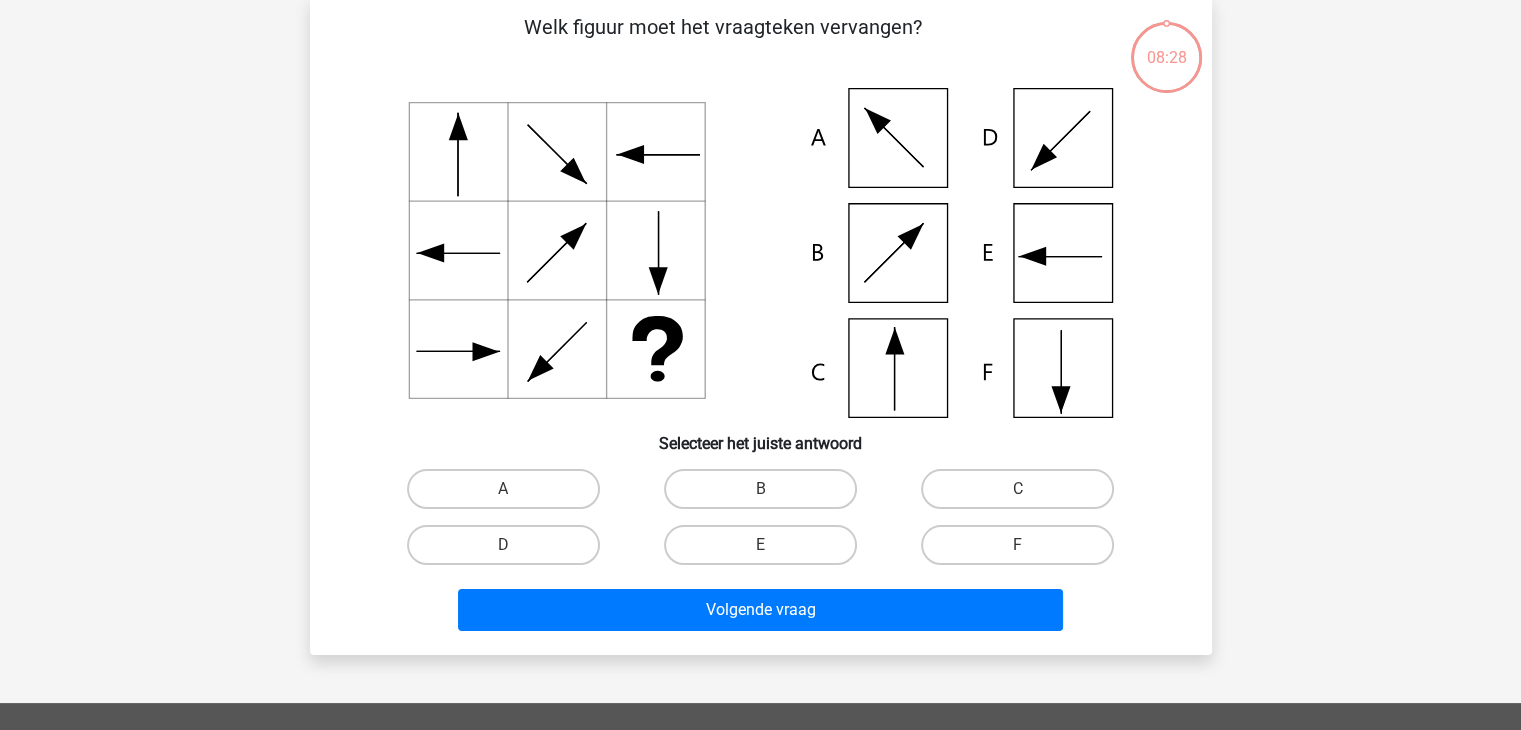 scroll, scrollTop: 92, scrollLeft: 0, axis: vertical 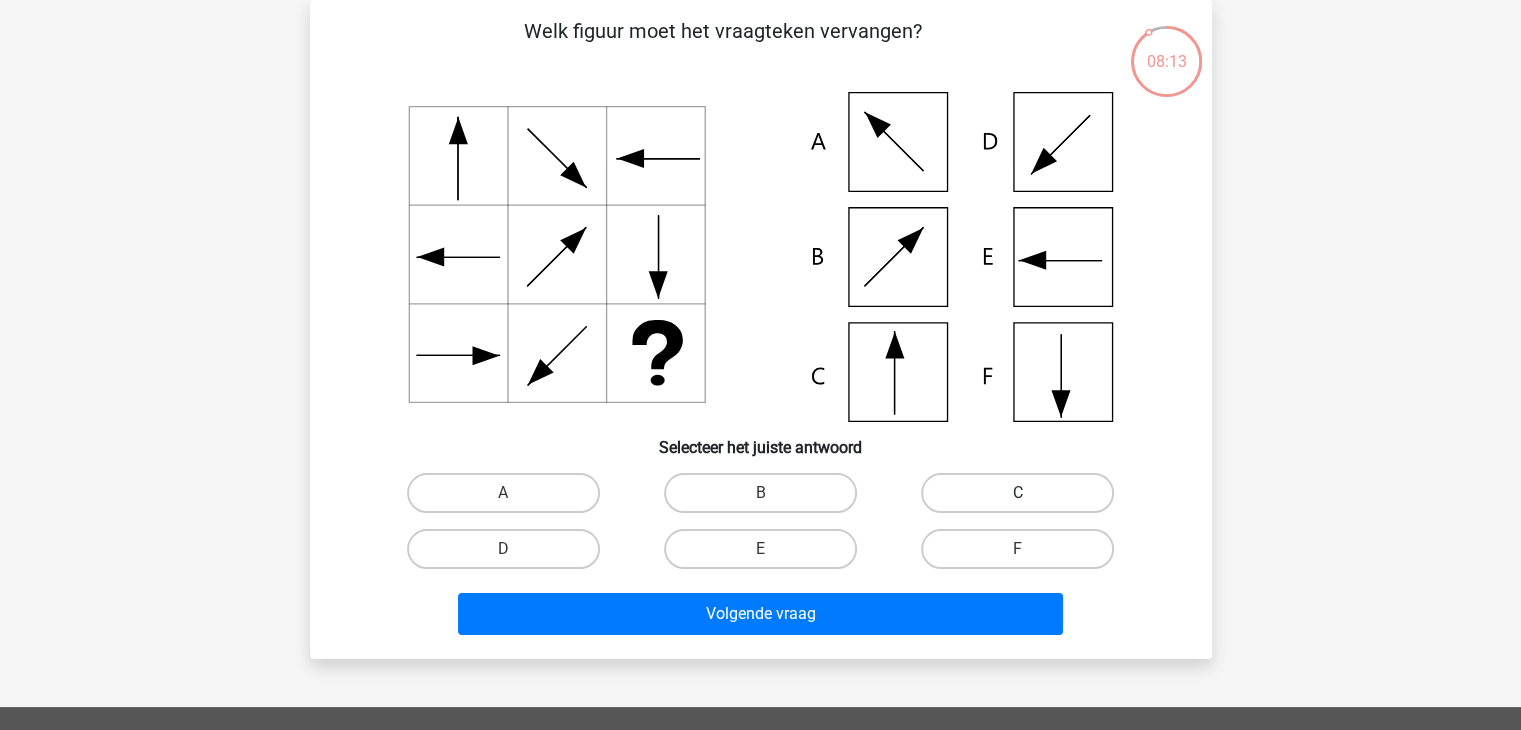click on "C" at bounding box center (1017, 493) 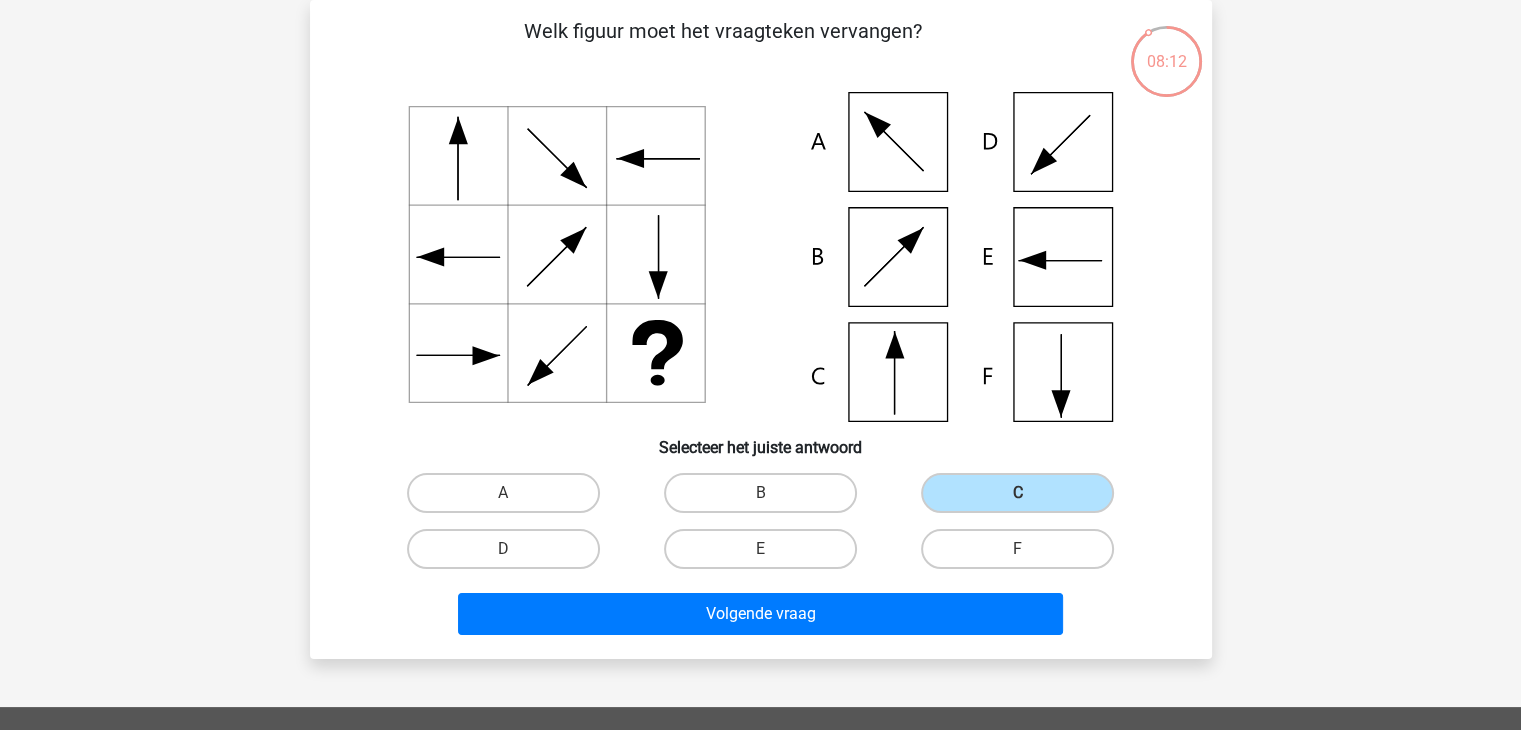 click on "Volgende vraag" at bounding box center [761, 618] 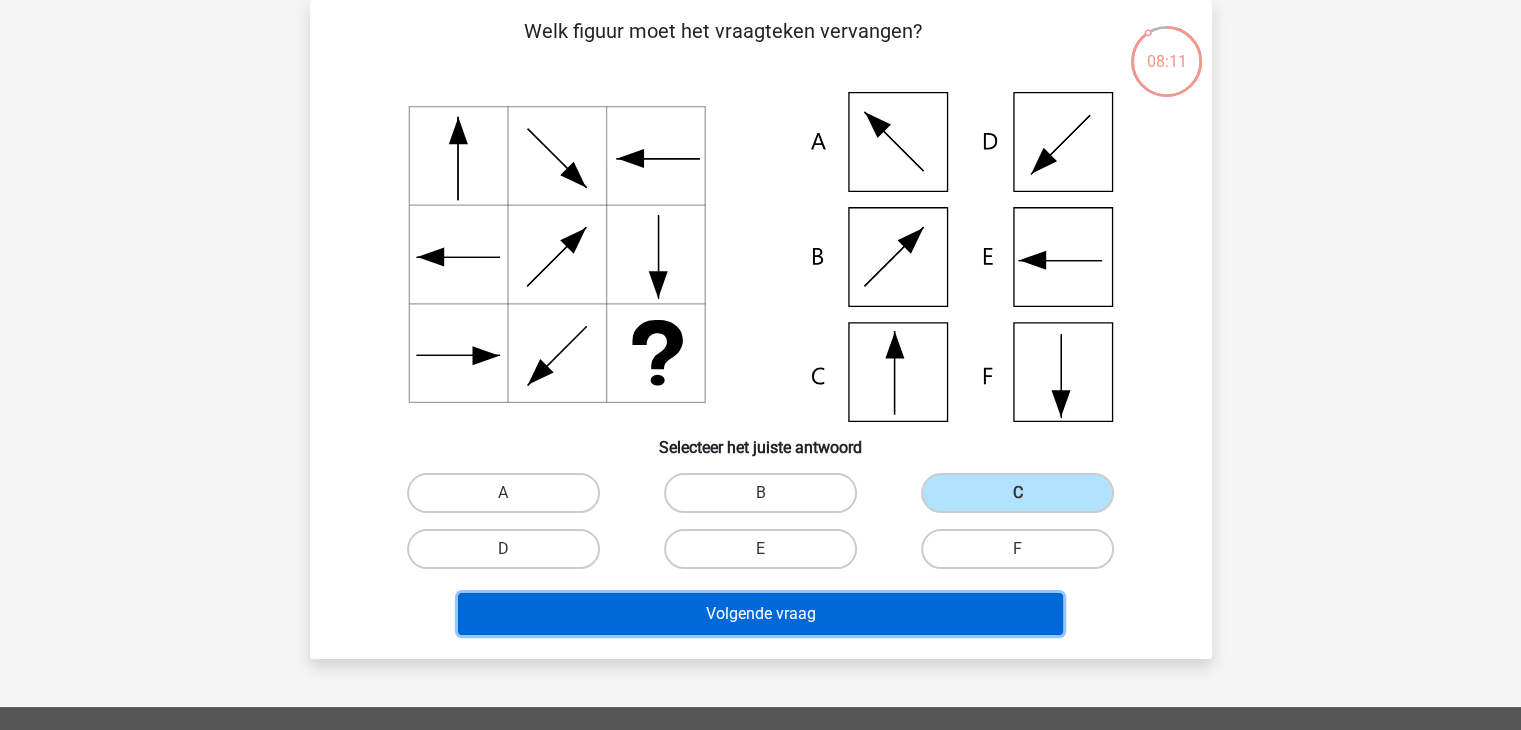 click on "Volgende vraag" at bounding box center (760, 614) 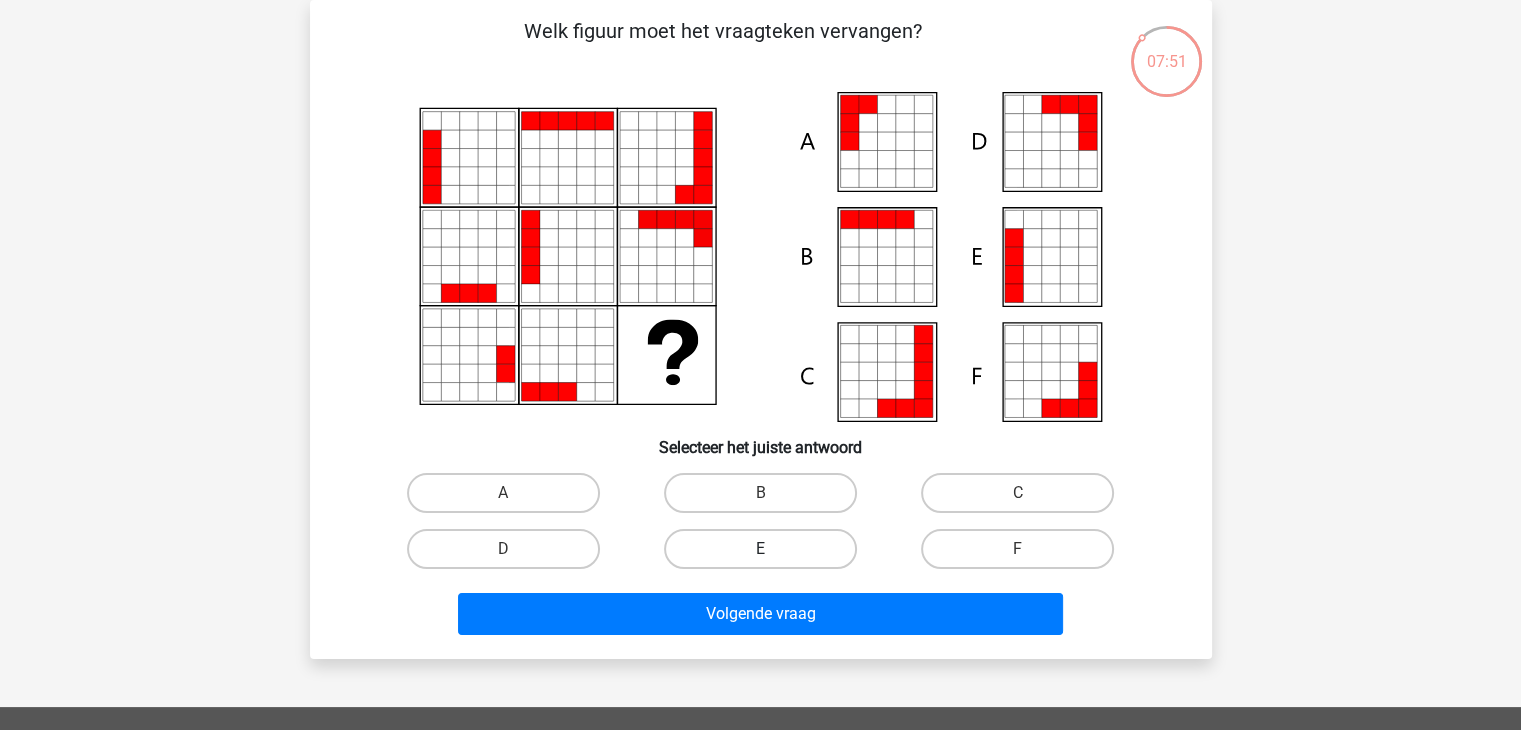 click on "E" at bounding box center (760, 549) 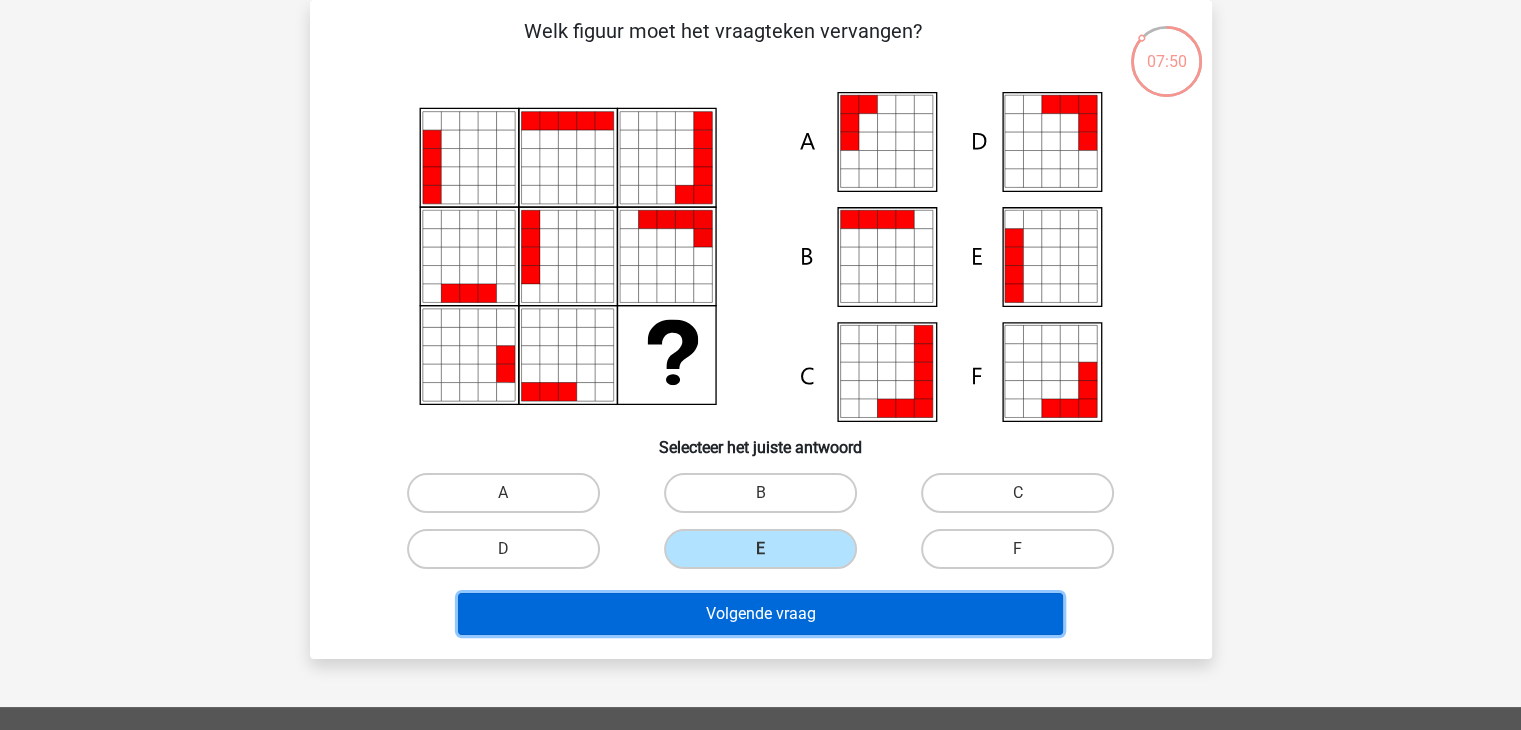 click on "Volgende vraag" at bounding box center [760, 614] 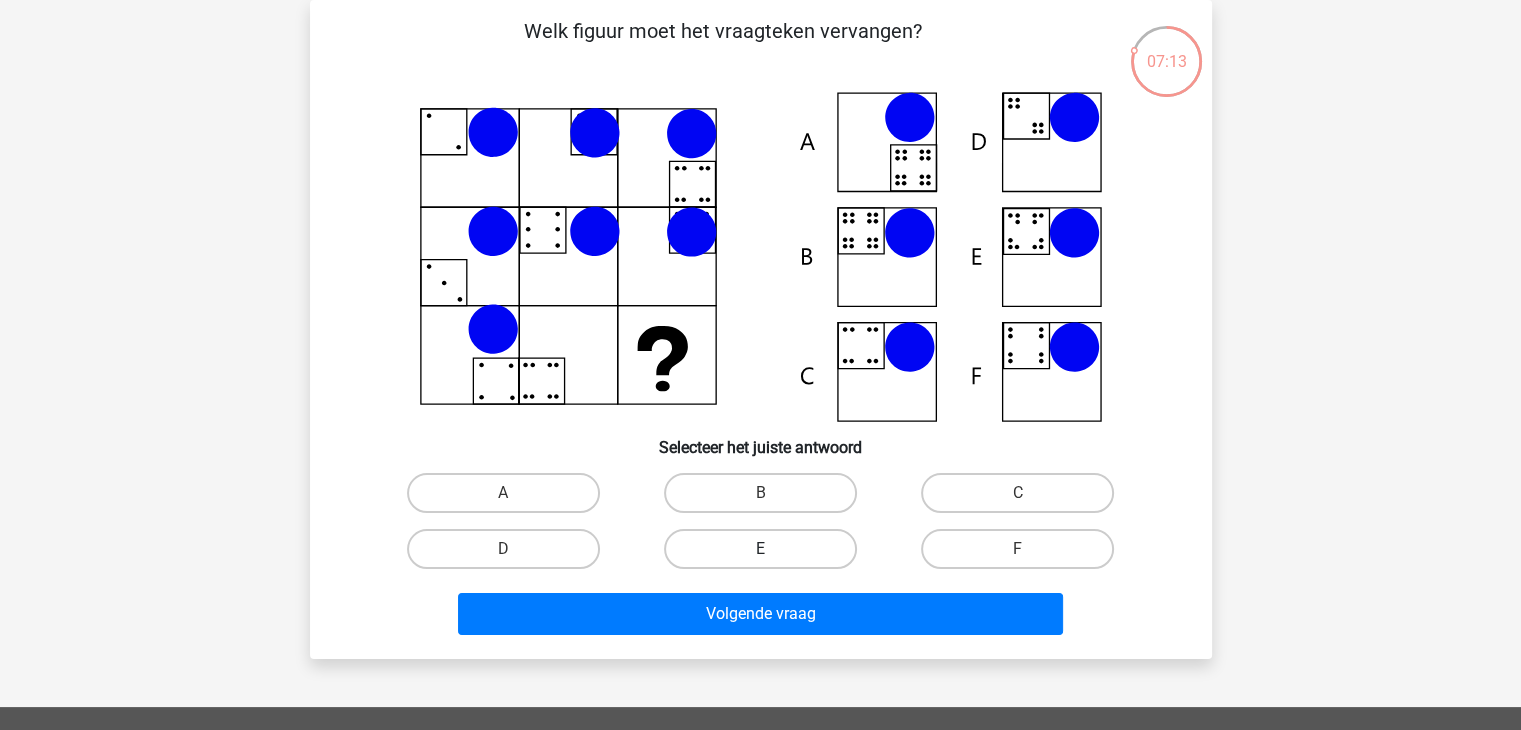 click on "E" at bounding box center (760, 549) 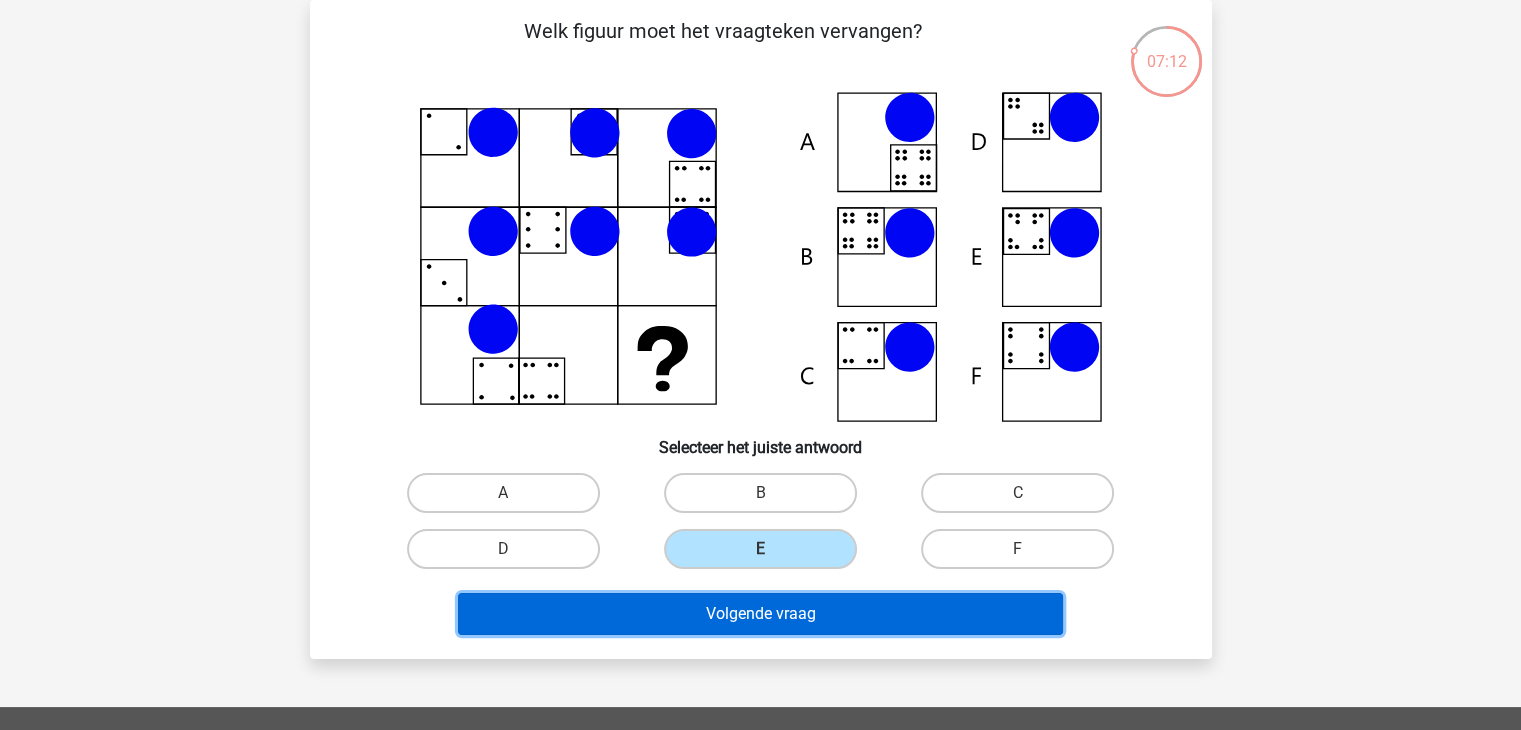 click on "Volgende vraag" at bounding box center [760, 614] 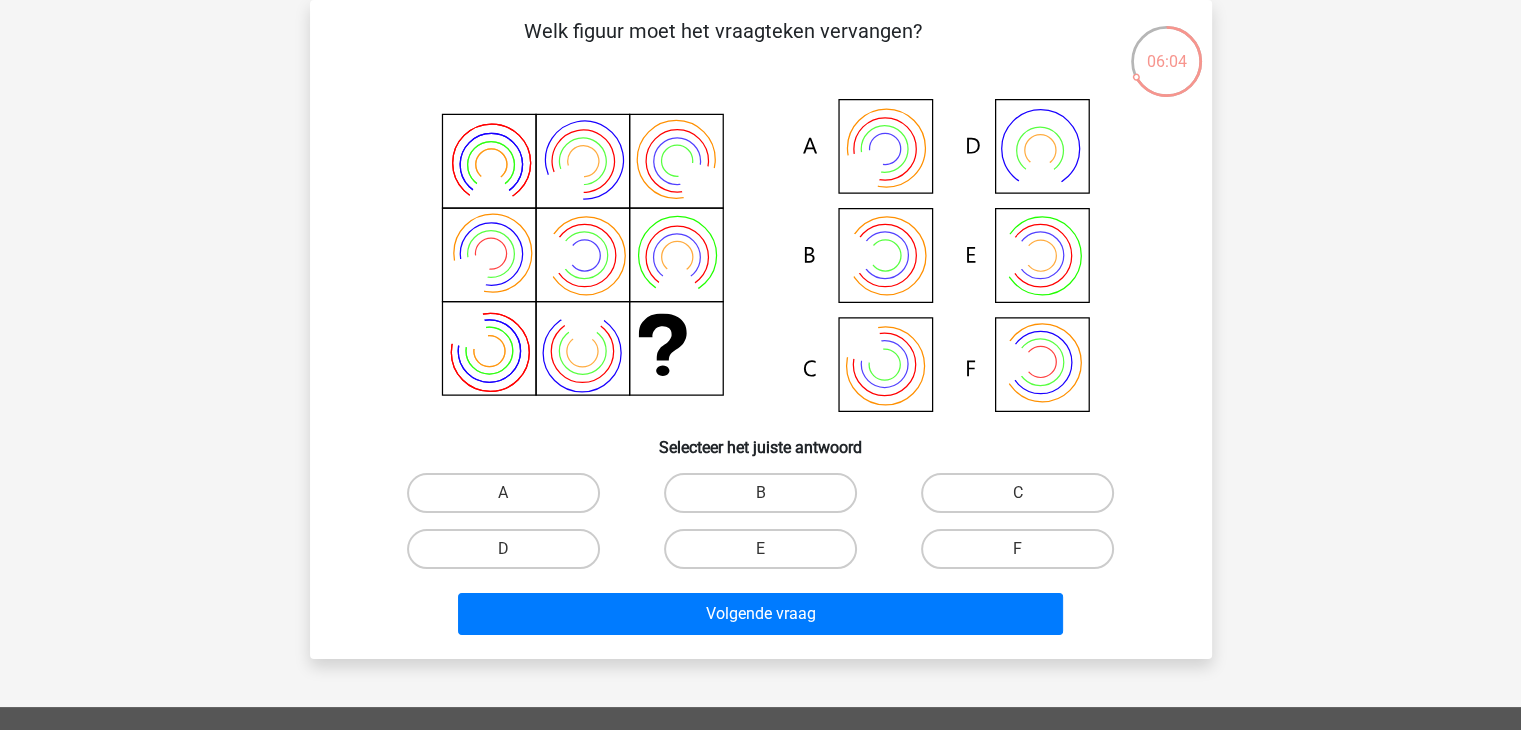 drag, startPoint x: 844, startPoint y: 143, endPoint x: 512, endPoint y: 501, distance: 488.24994 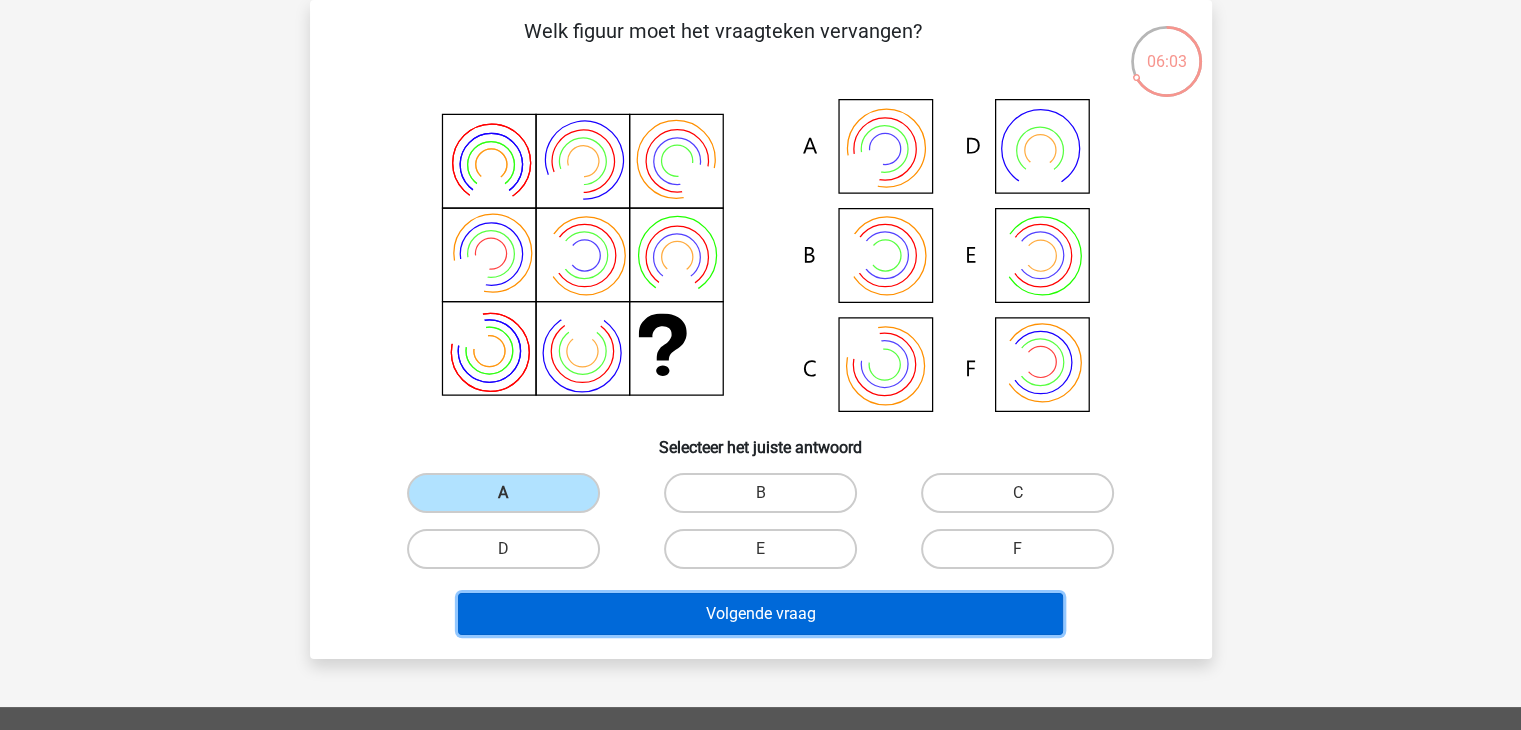 click on "Volgende vraag" at bounding box center (760, 614) 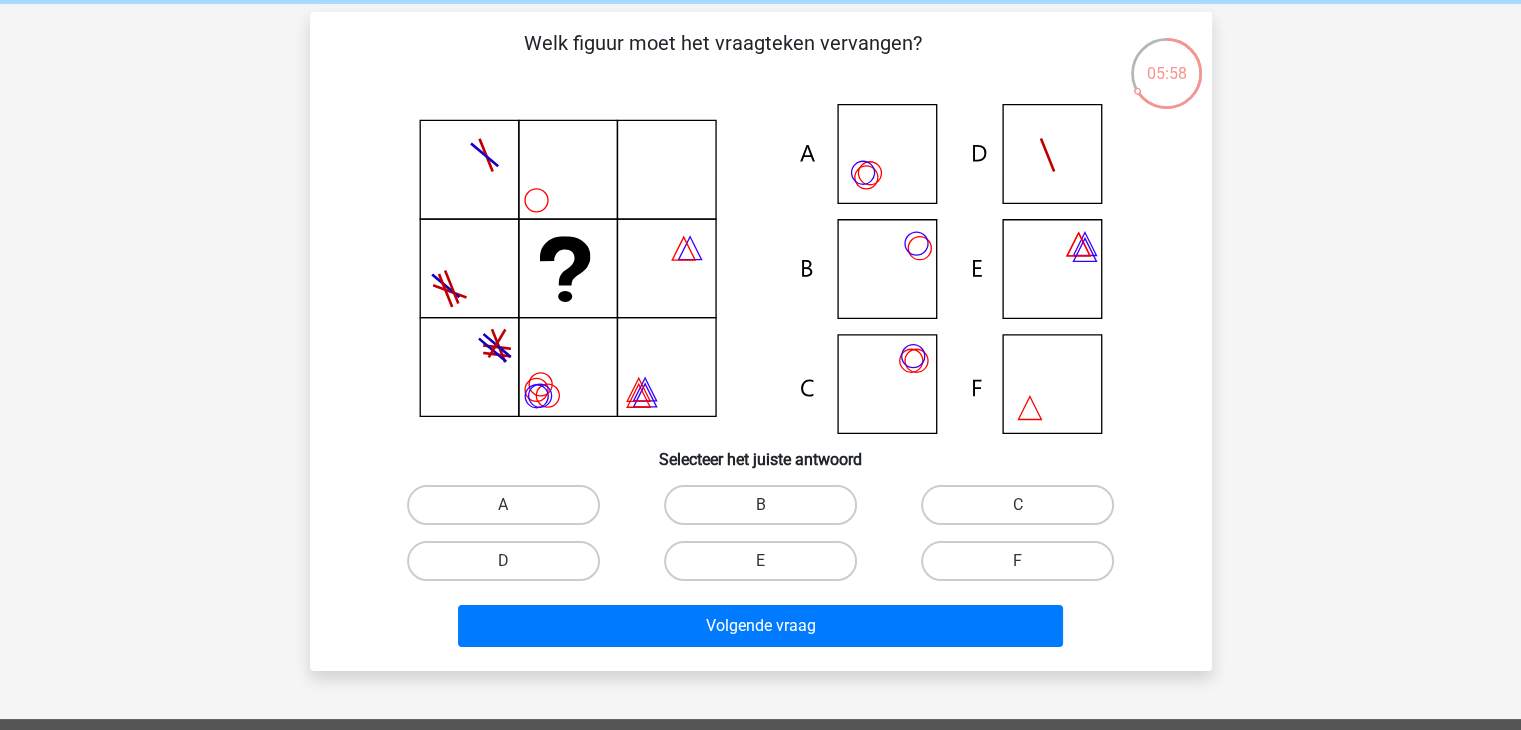 scroll, scrollTop: 79, scrollLeft: 0, axis: vertical 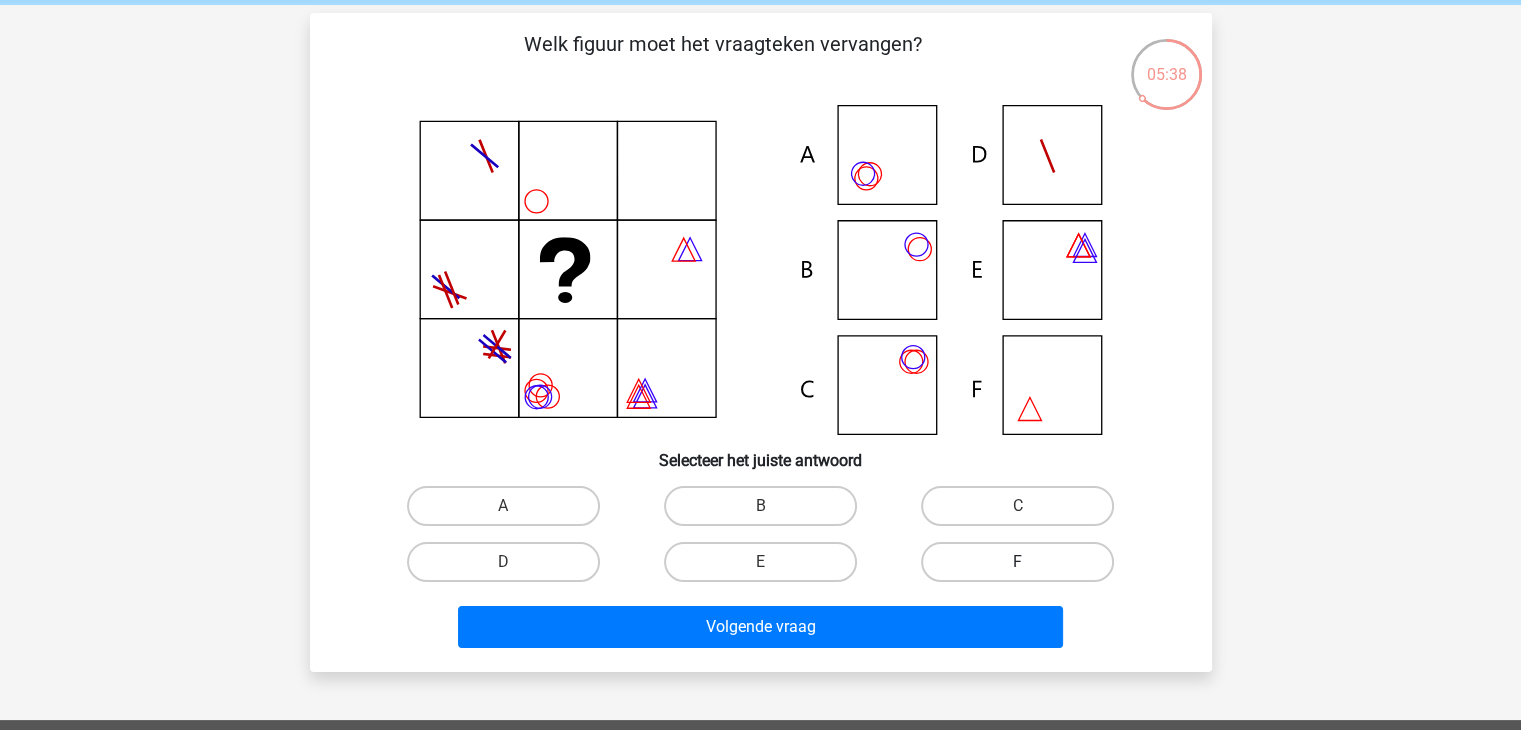 click on "F" at bounding box center [1017, 562] 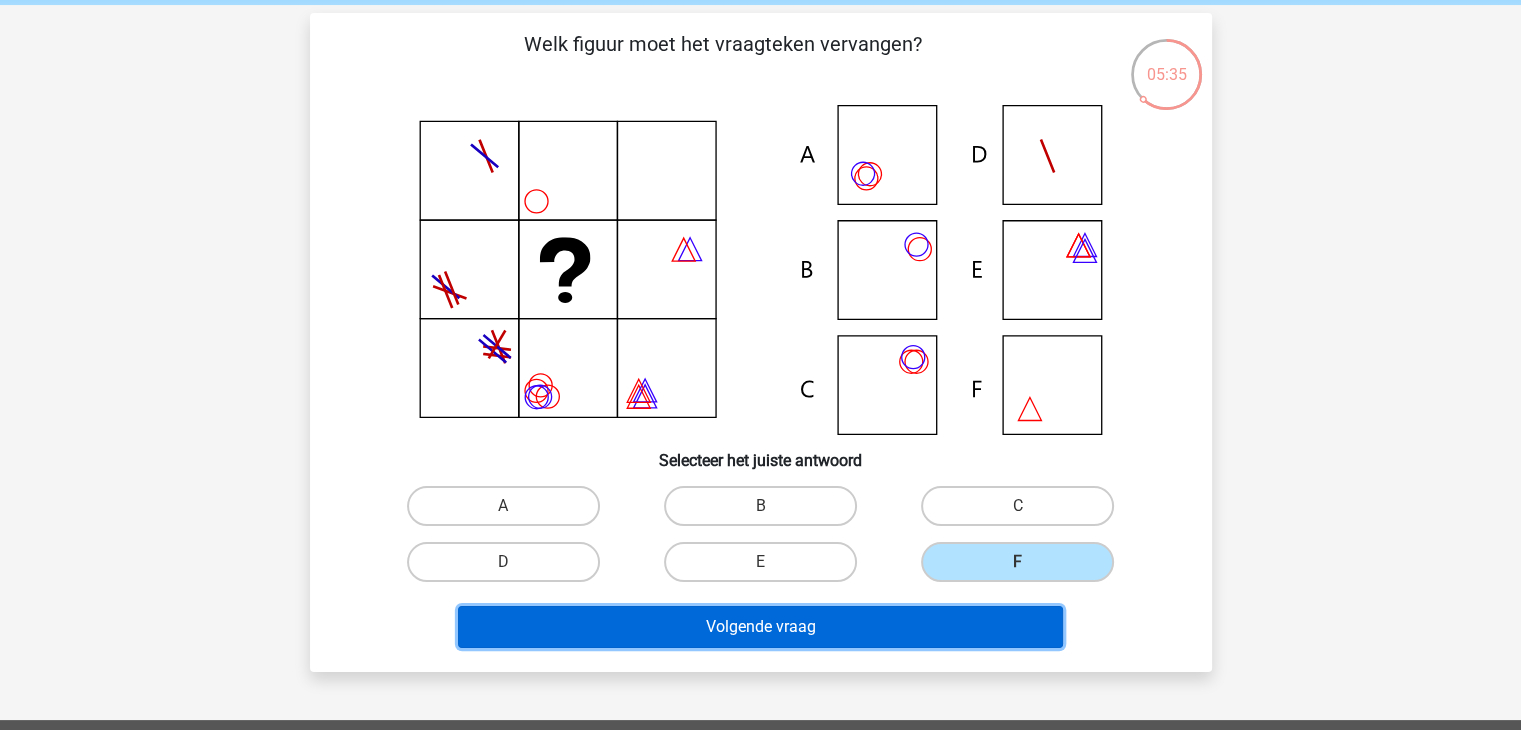 click on "Volgende vraag" at bounding box center (760, 627) 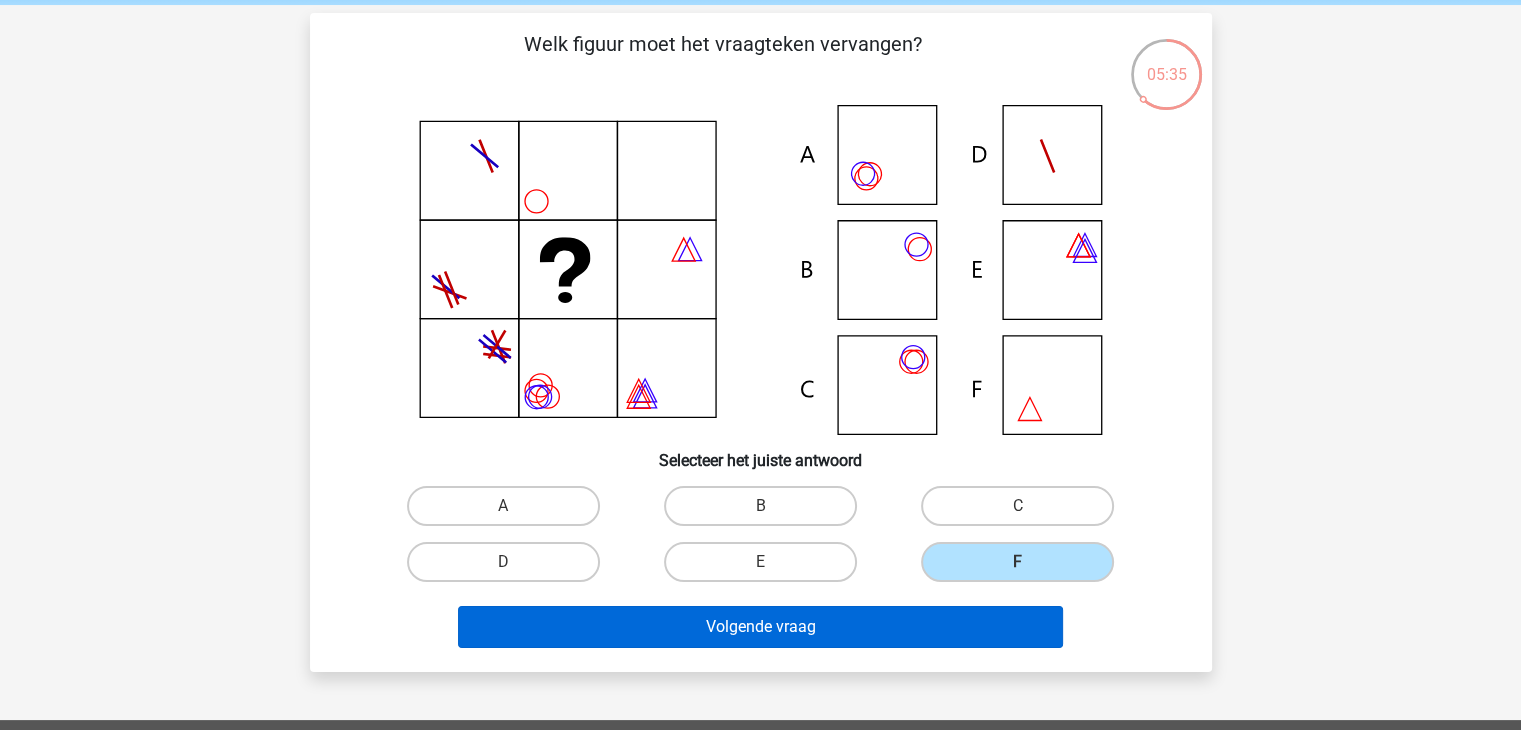scroll, scrollTop: 92, scrollLeft: 0, axis: vertical 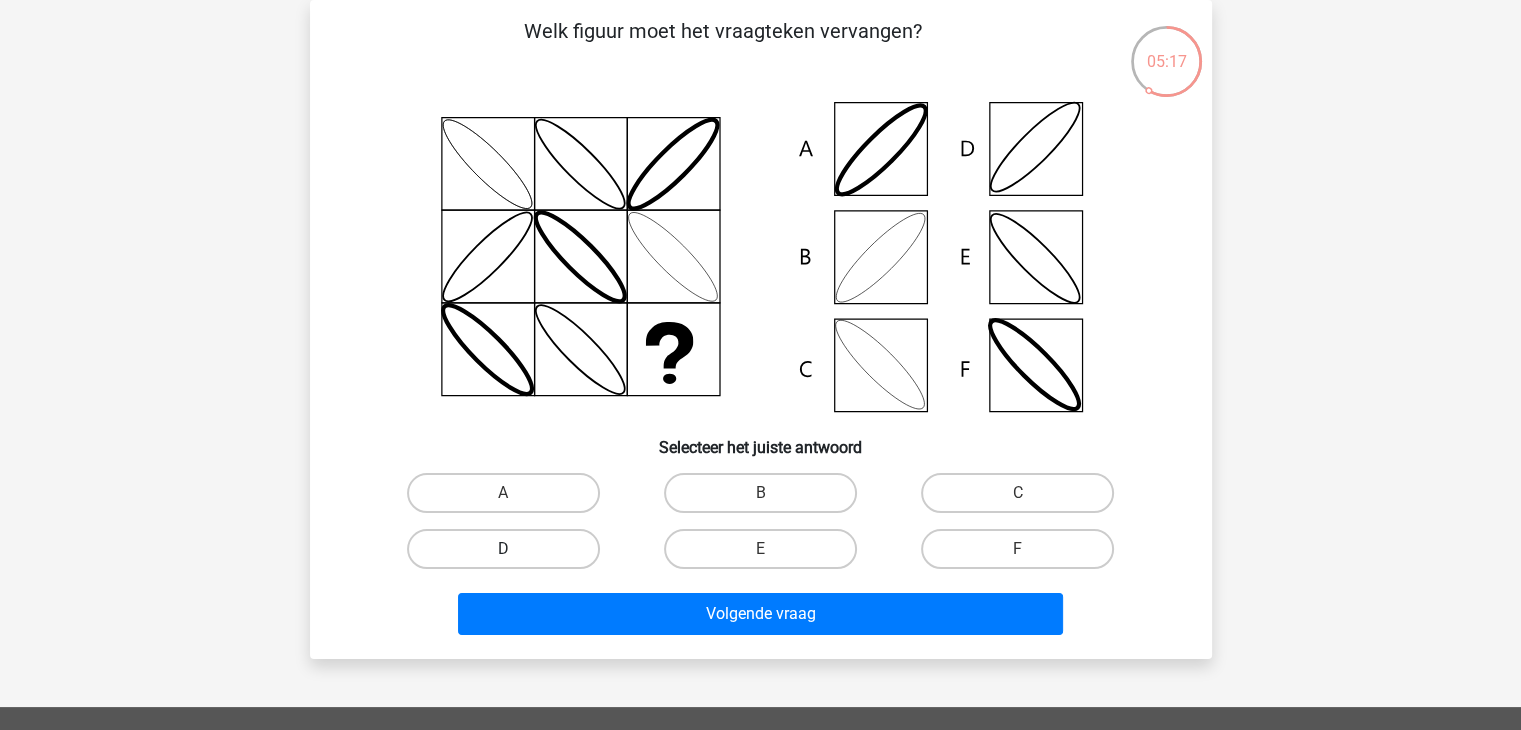 drag, startPoint x: 485, startPoint y: 546, endPoint x: 524, endPoint y: 554, distance: 39.812057 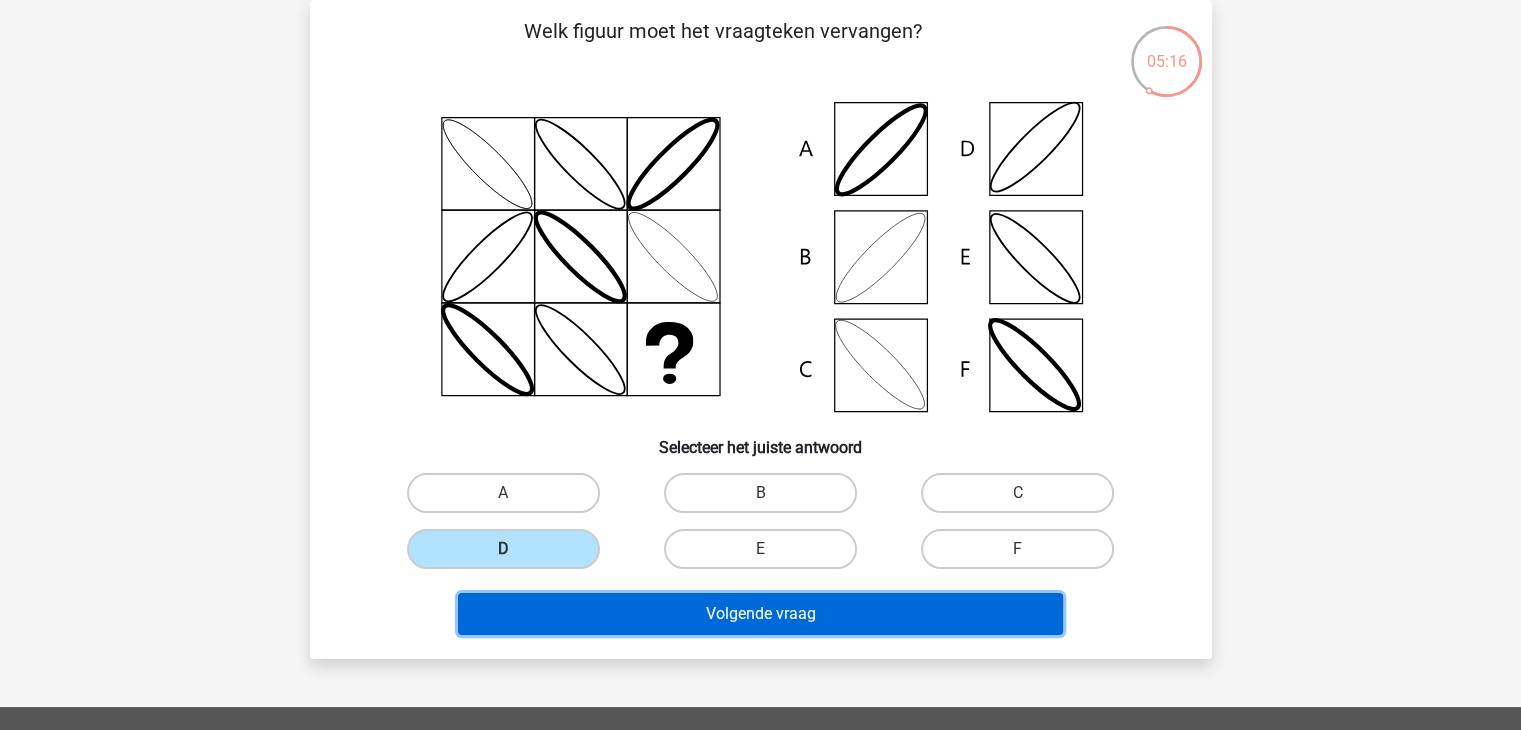 click on "Volgende vraag" at bounding box center [760, 614] 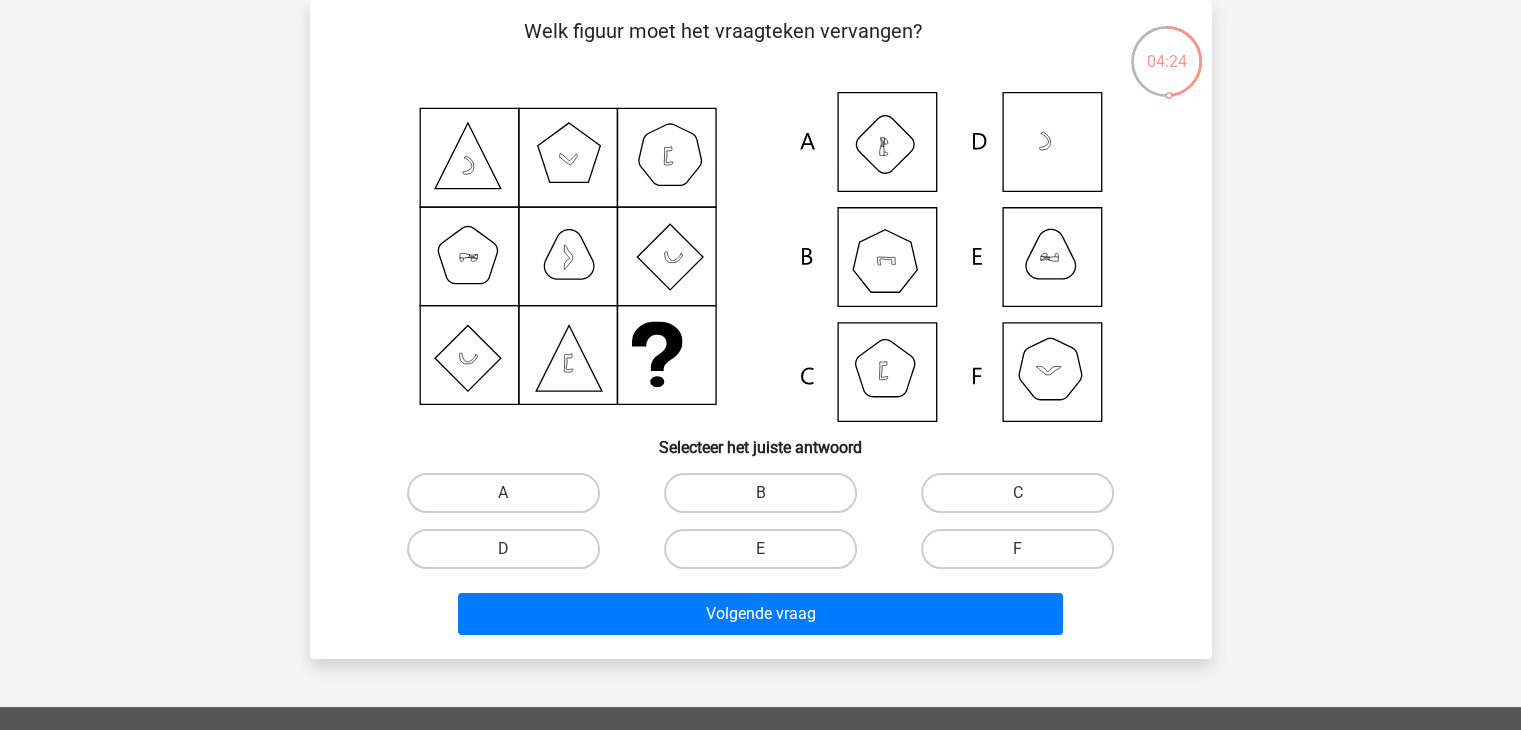 drag, startPoint x: 1065, startPoint y: 261, endPoint x: 777, endPoint y: 569, distance: 421.67285 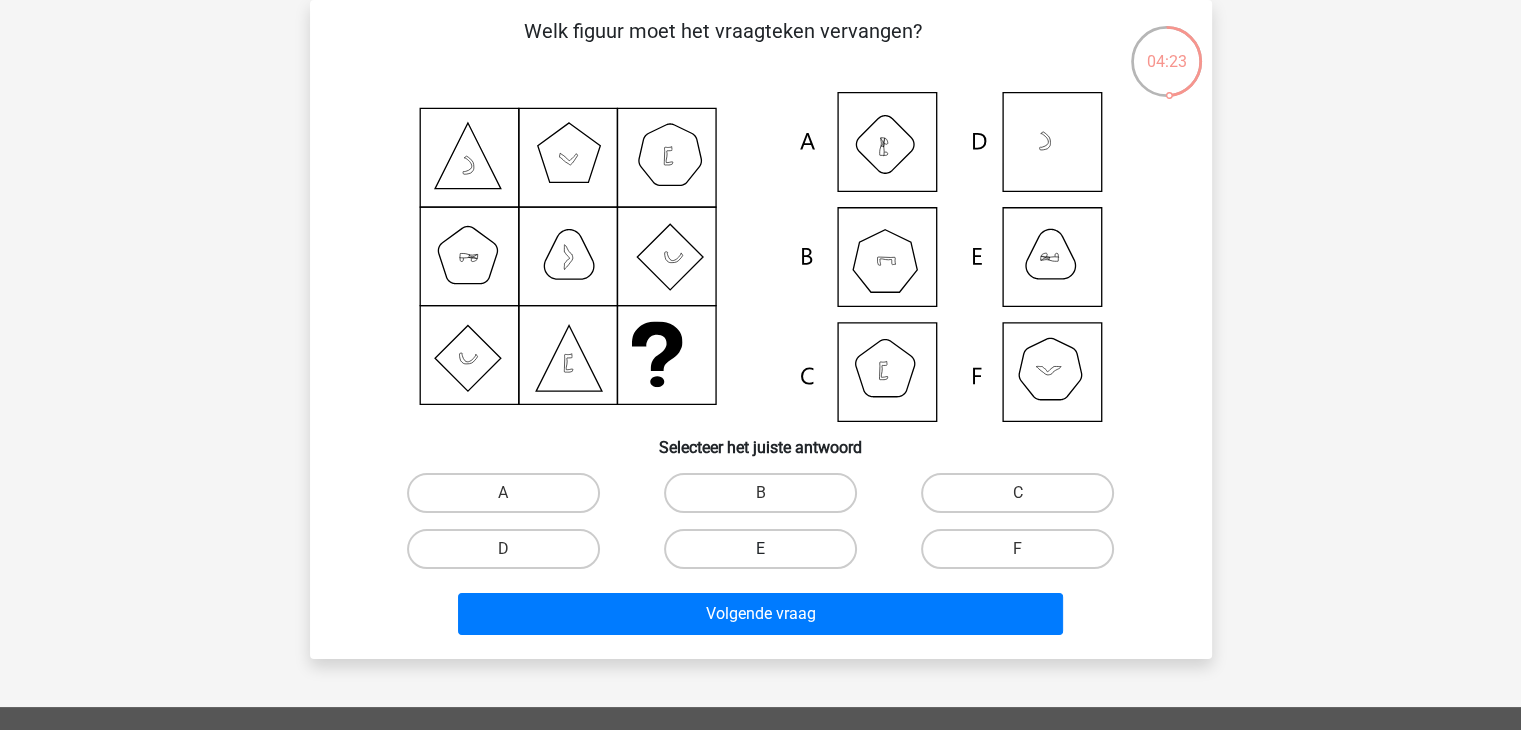 click on "E" at bounding box center [760, 549] 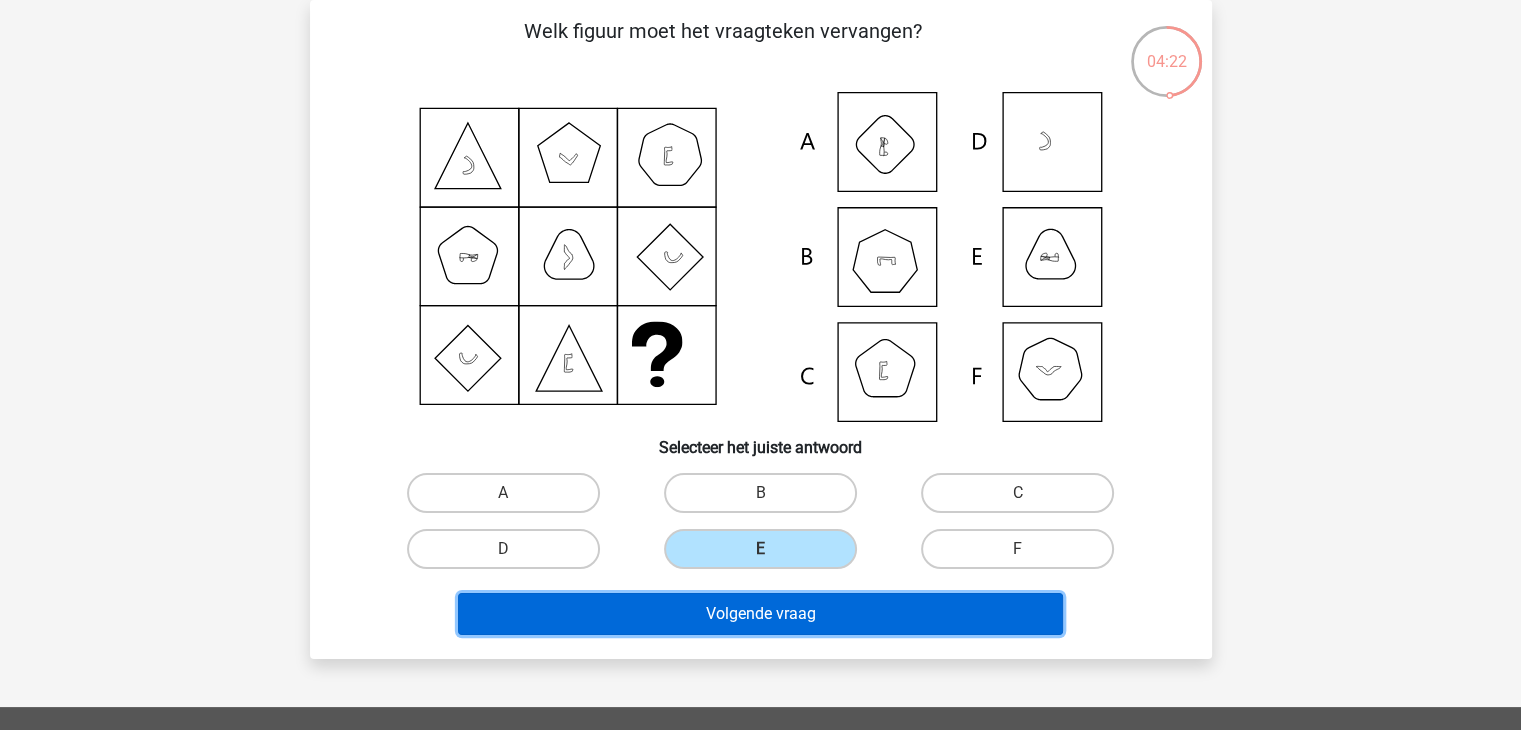 click on "Volgende vraag" at bounding box center (760, 614) 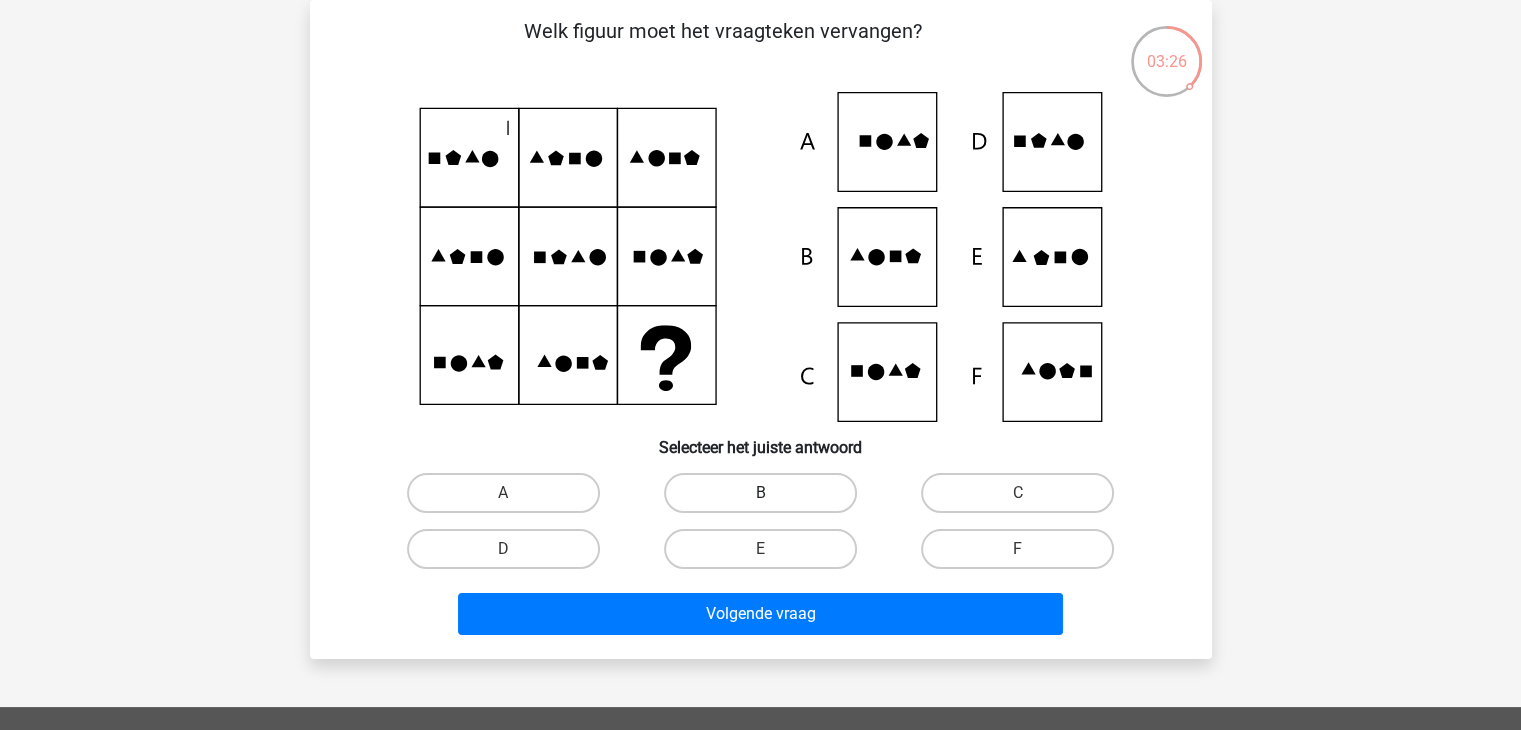 drag, startPoint x: 751, startPoint y: 481, endPoint x: 727, endPoint y: 484, distance: 24.186773 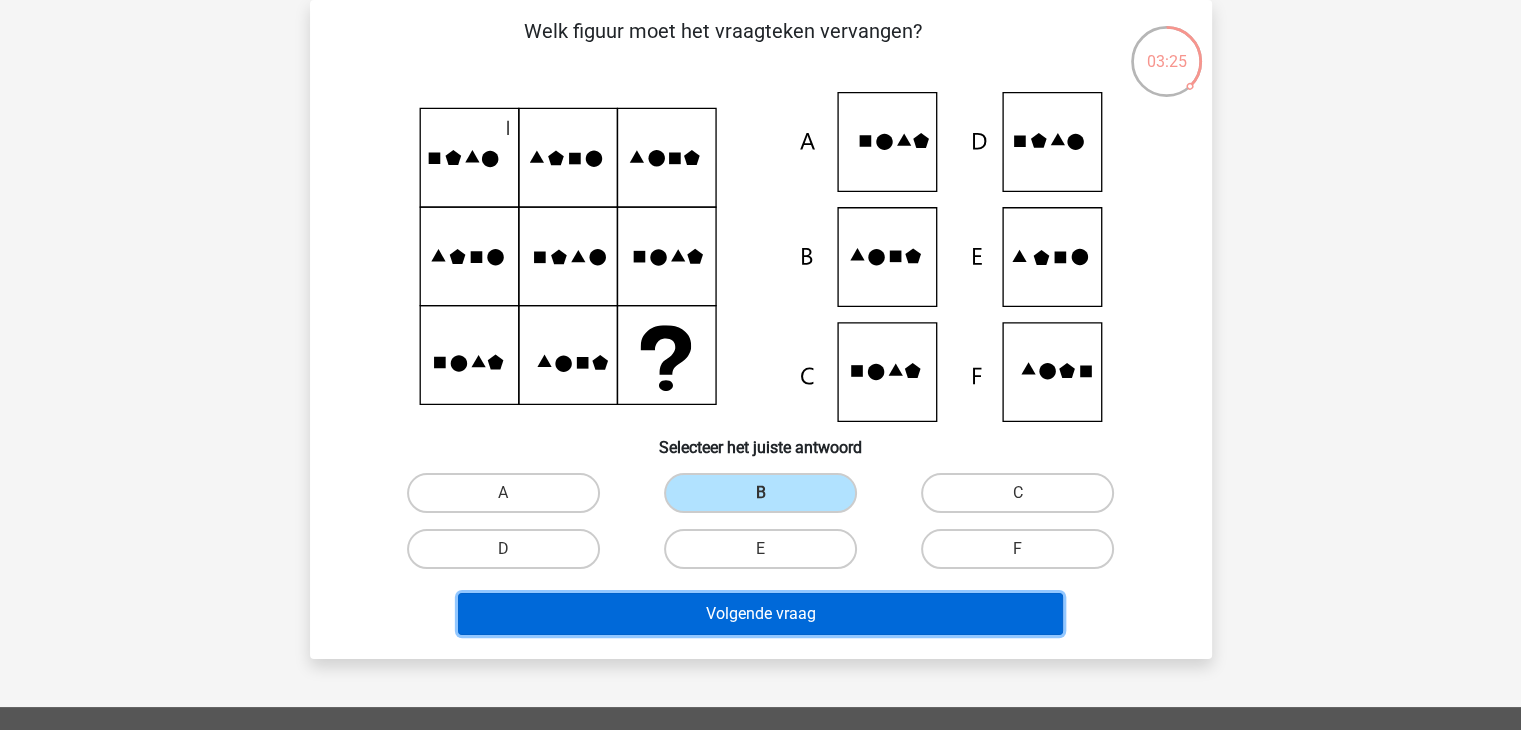 click on "Volgende vraag" at bounding box center (760, 614) 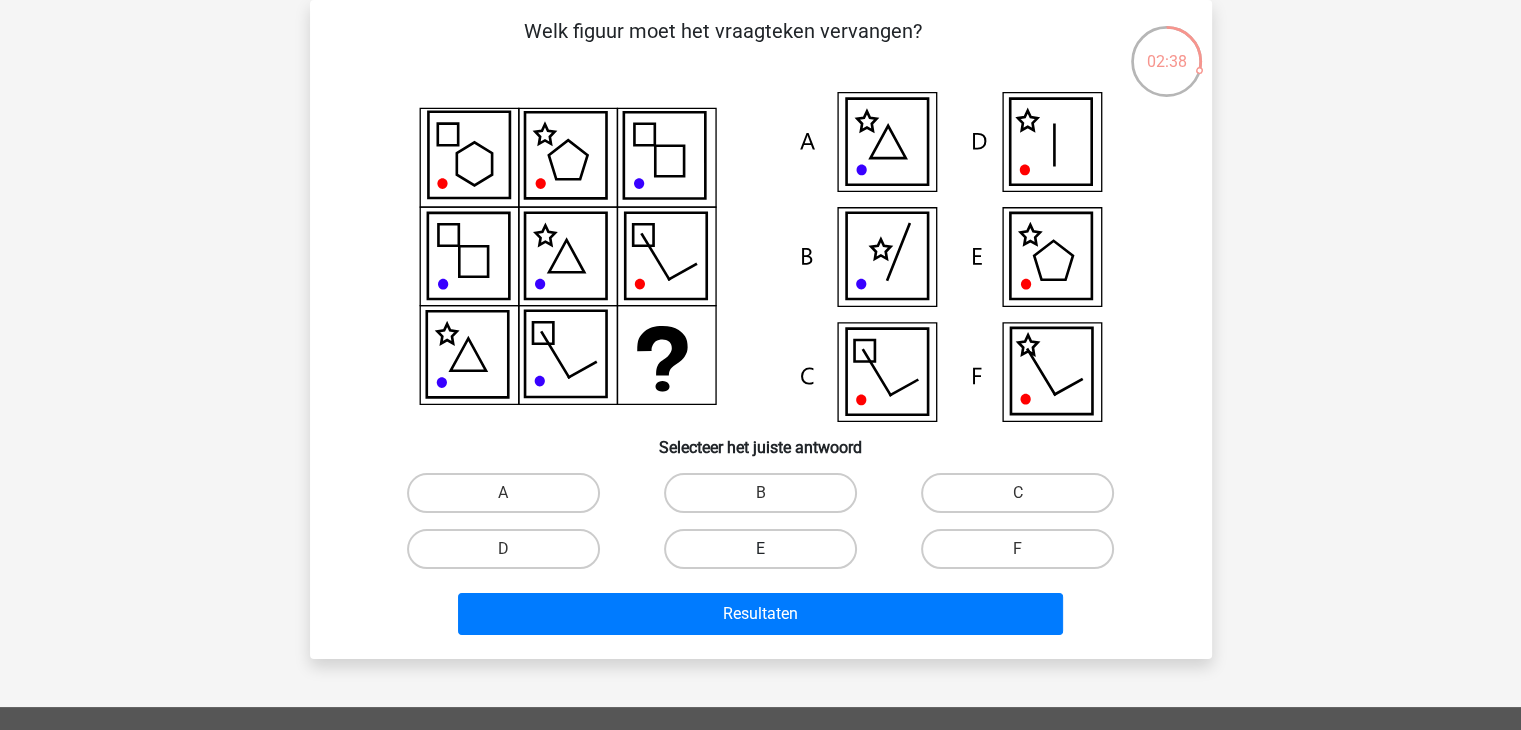 click on "E" at bounding box center [760, 549] 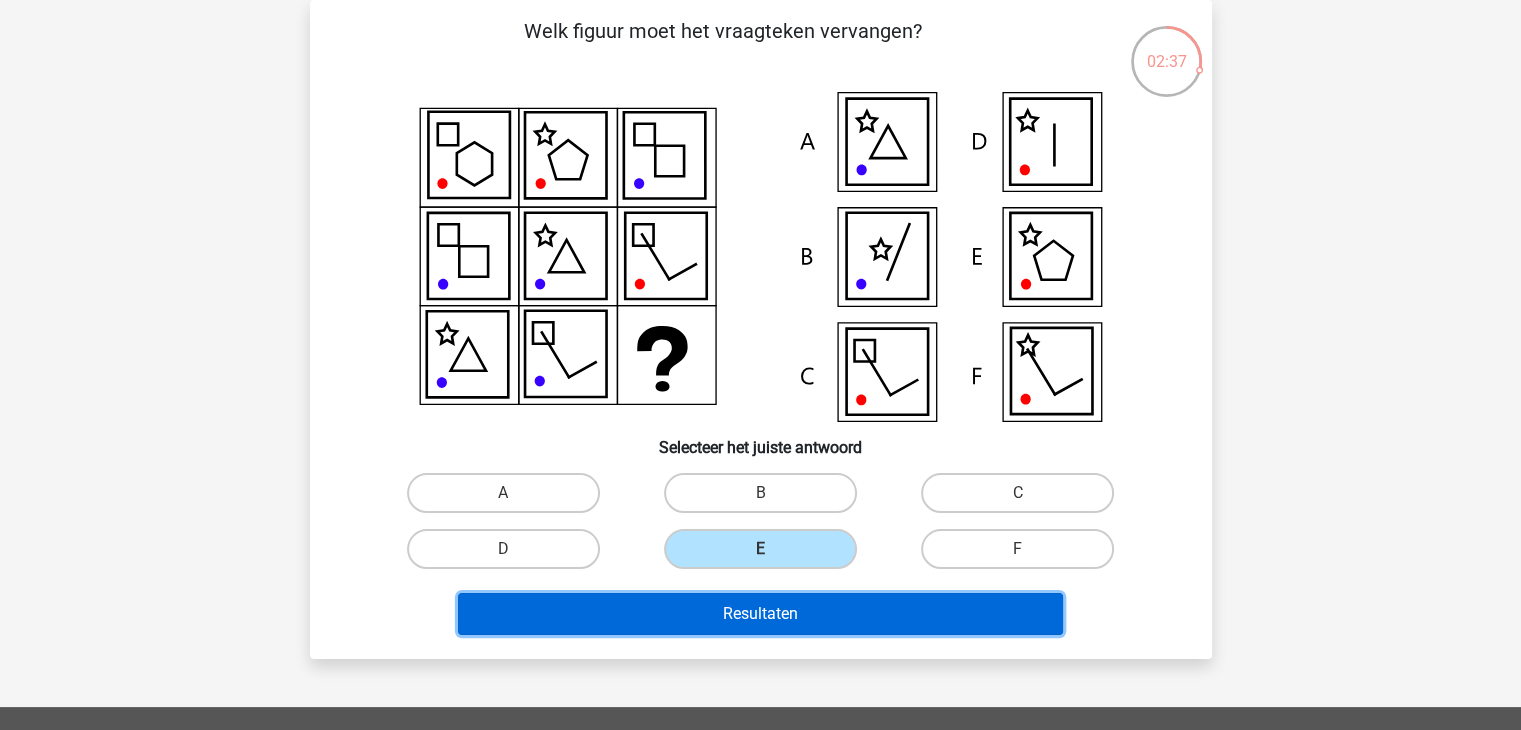 click on "Resultaten" at bounding box center (760, 614) 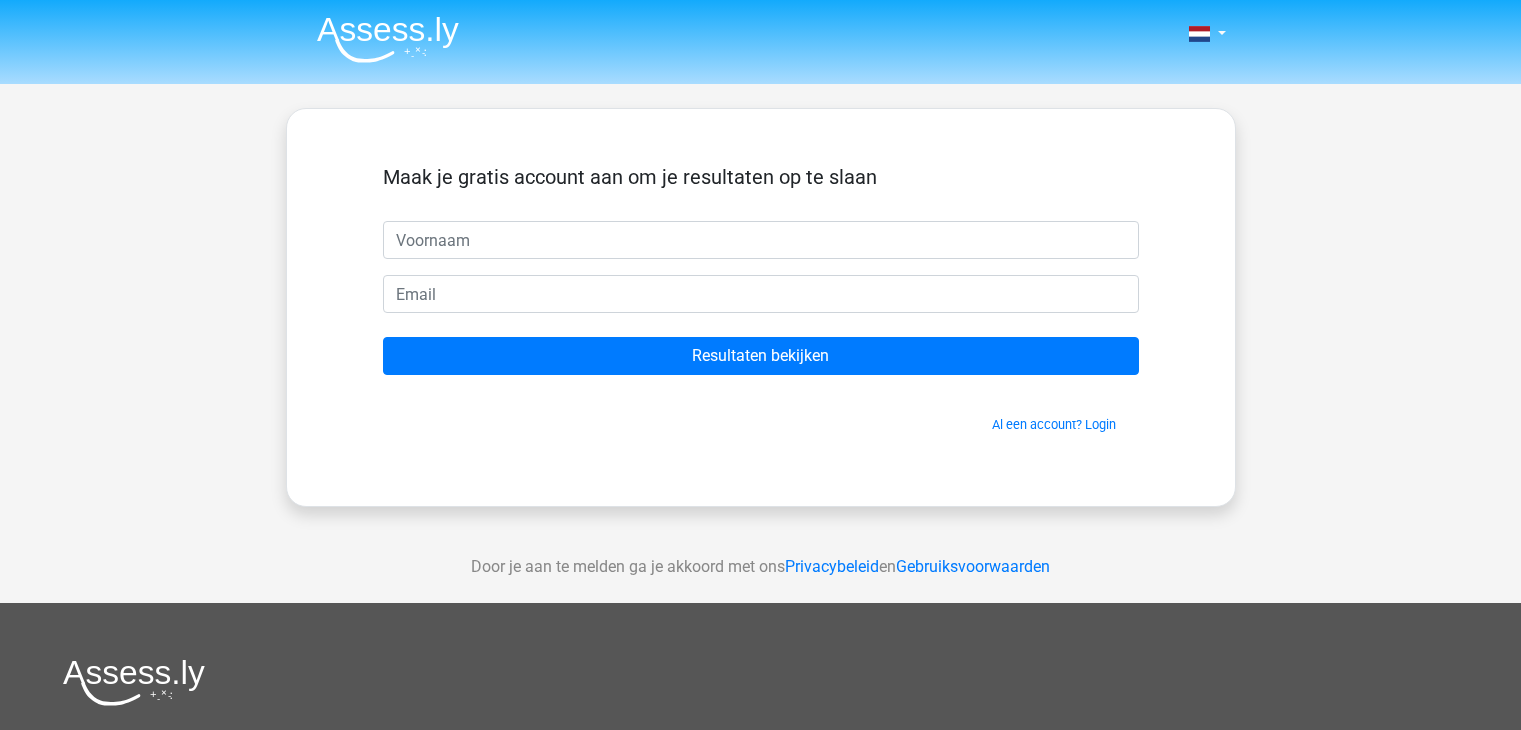 scroll, scrollTop: 0, scrollLeft: 0, axis: both 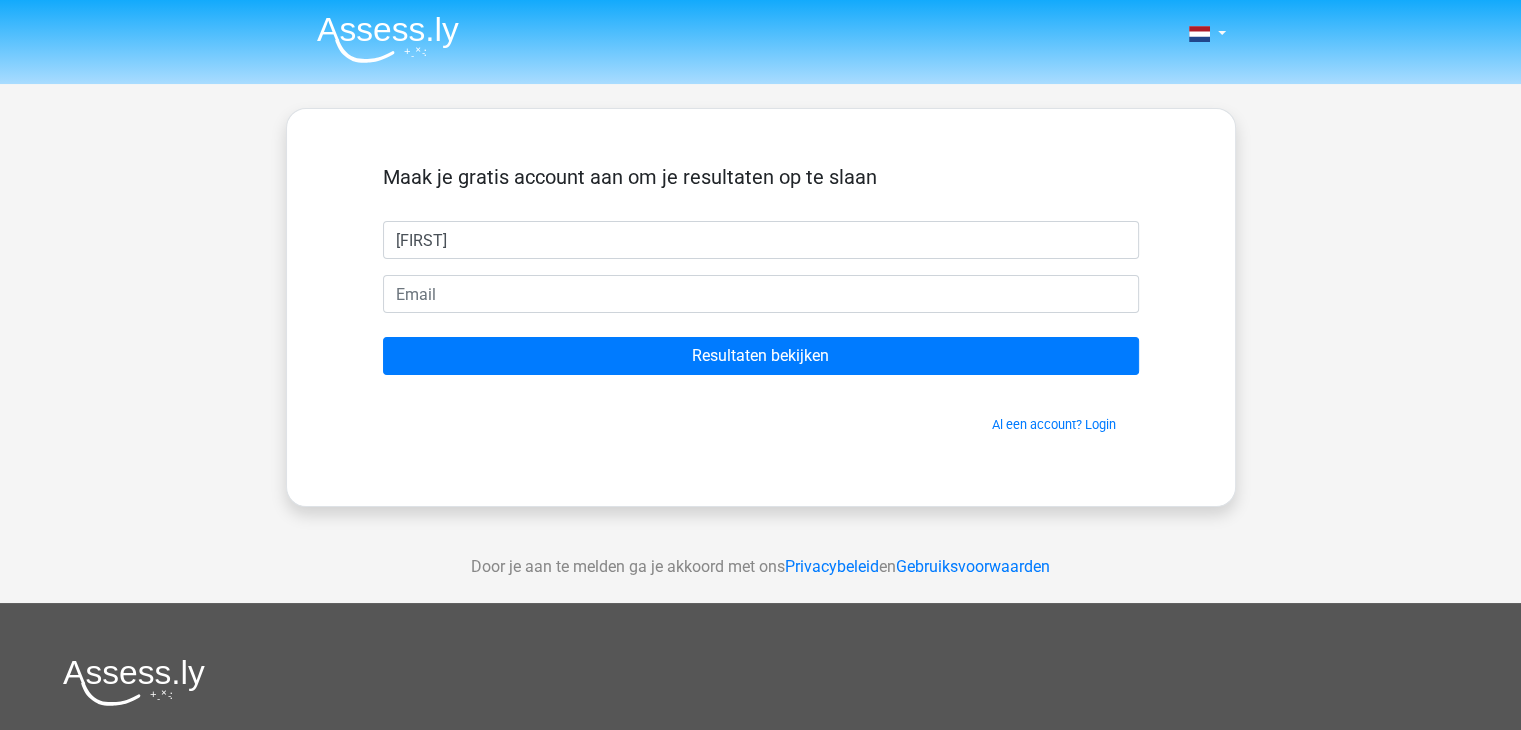 type on "[FIRST]" 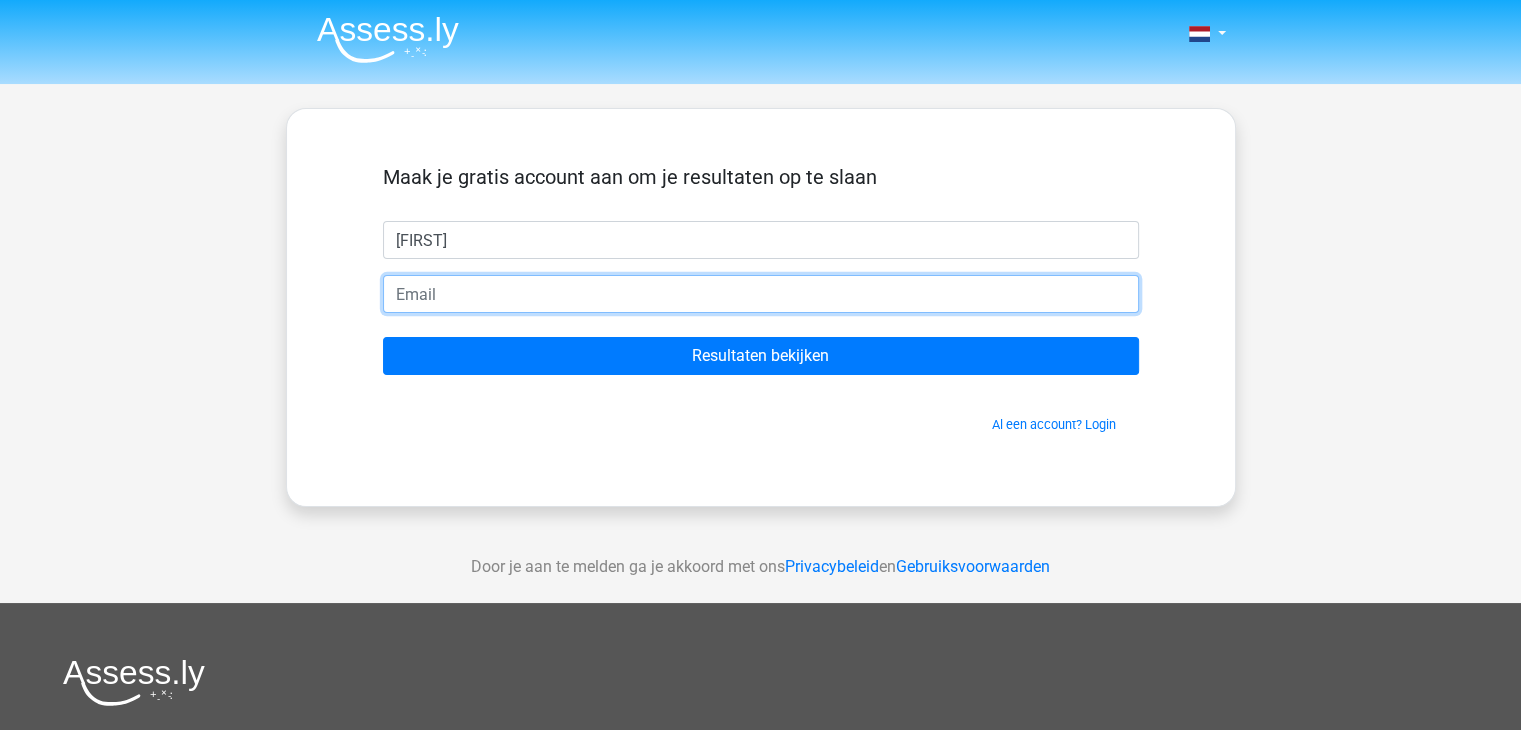 click at bounding box center [761, 294] 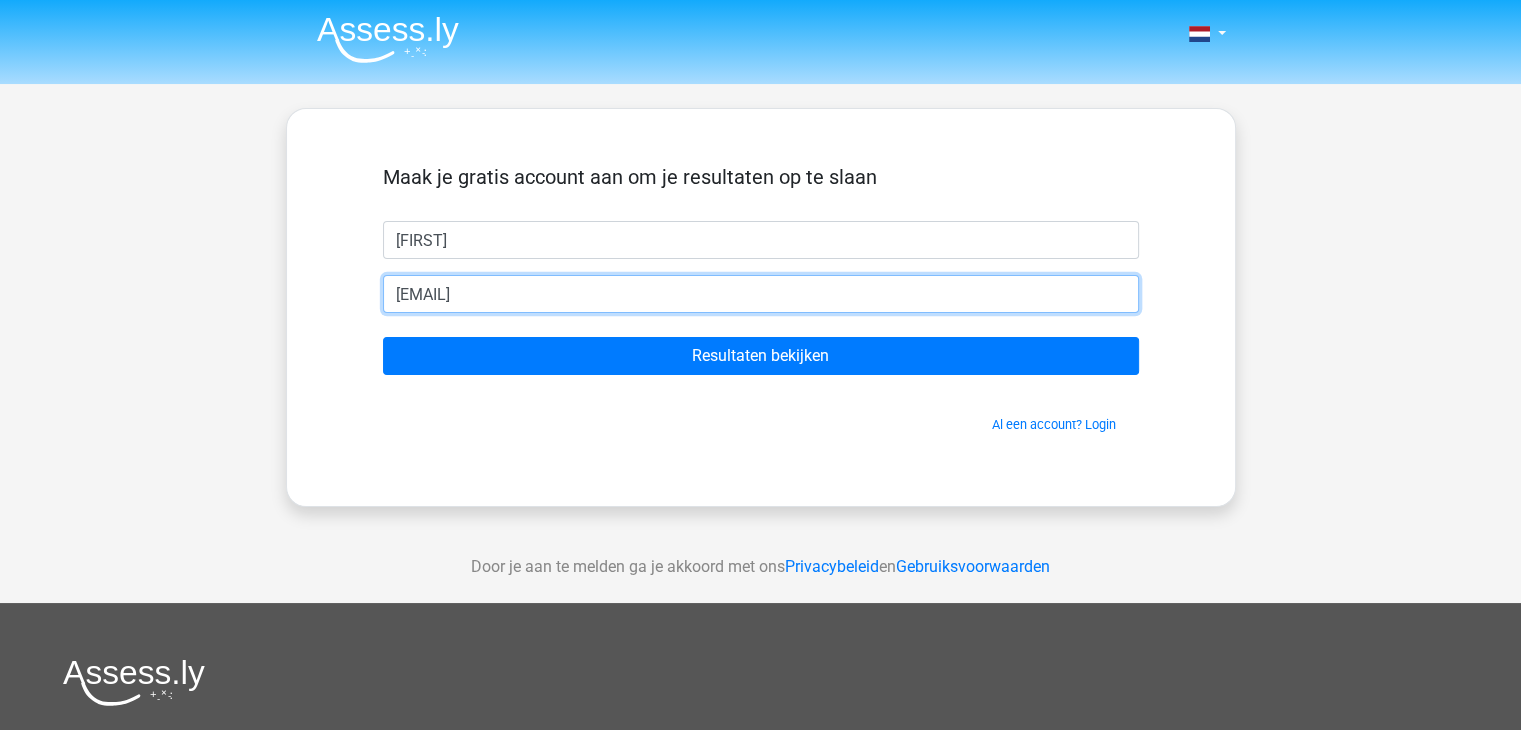 type on "[EMAIL]" 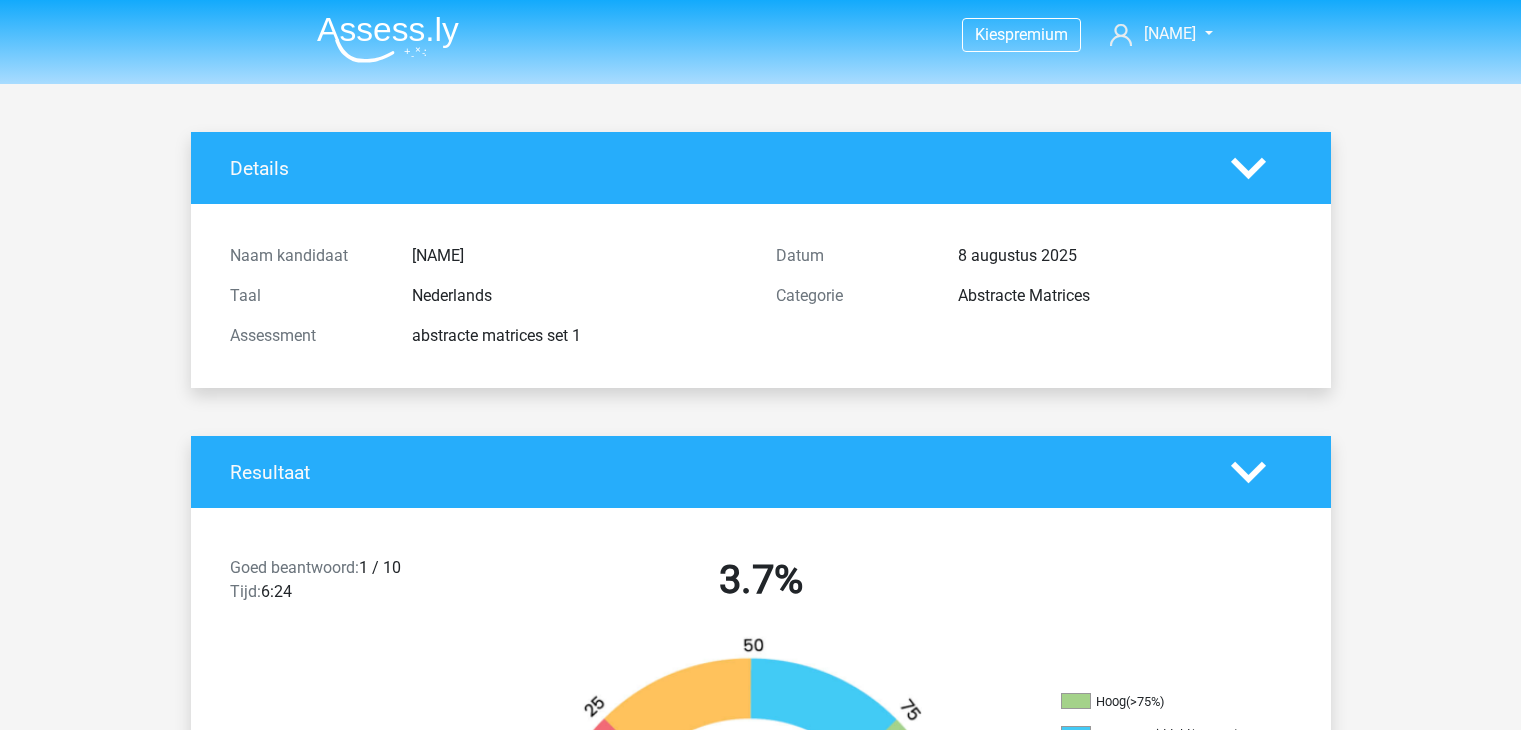 scroll, scrollTop: 0, scrollLeft: 0, axis: both 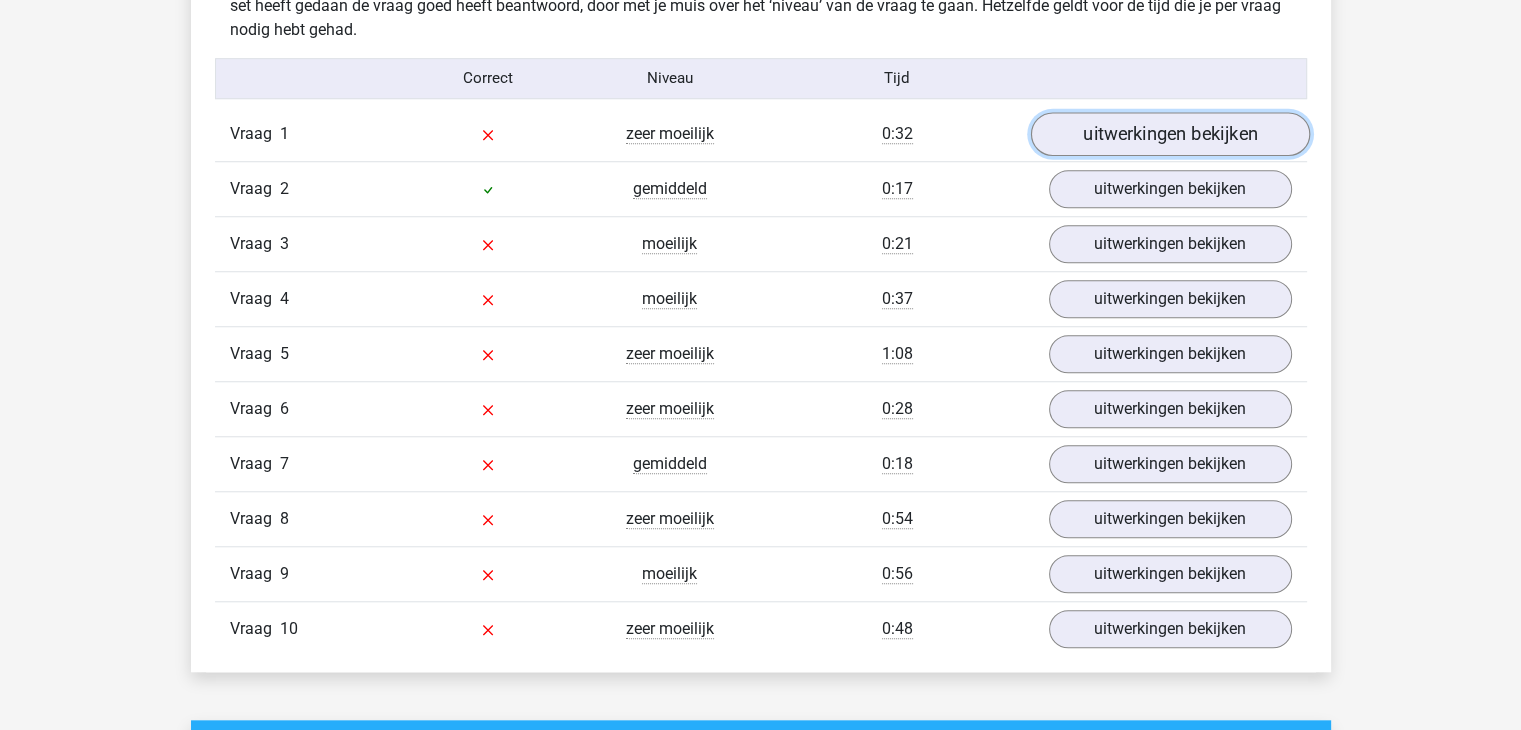 click on "uitwerkingen bekijken" at bounding box center (1169, 134) 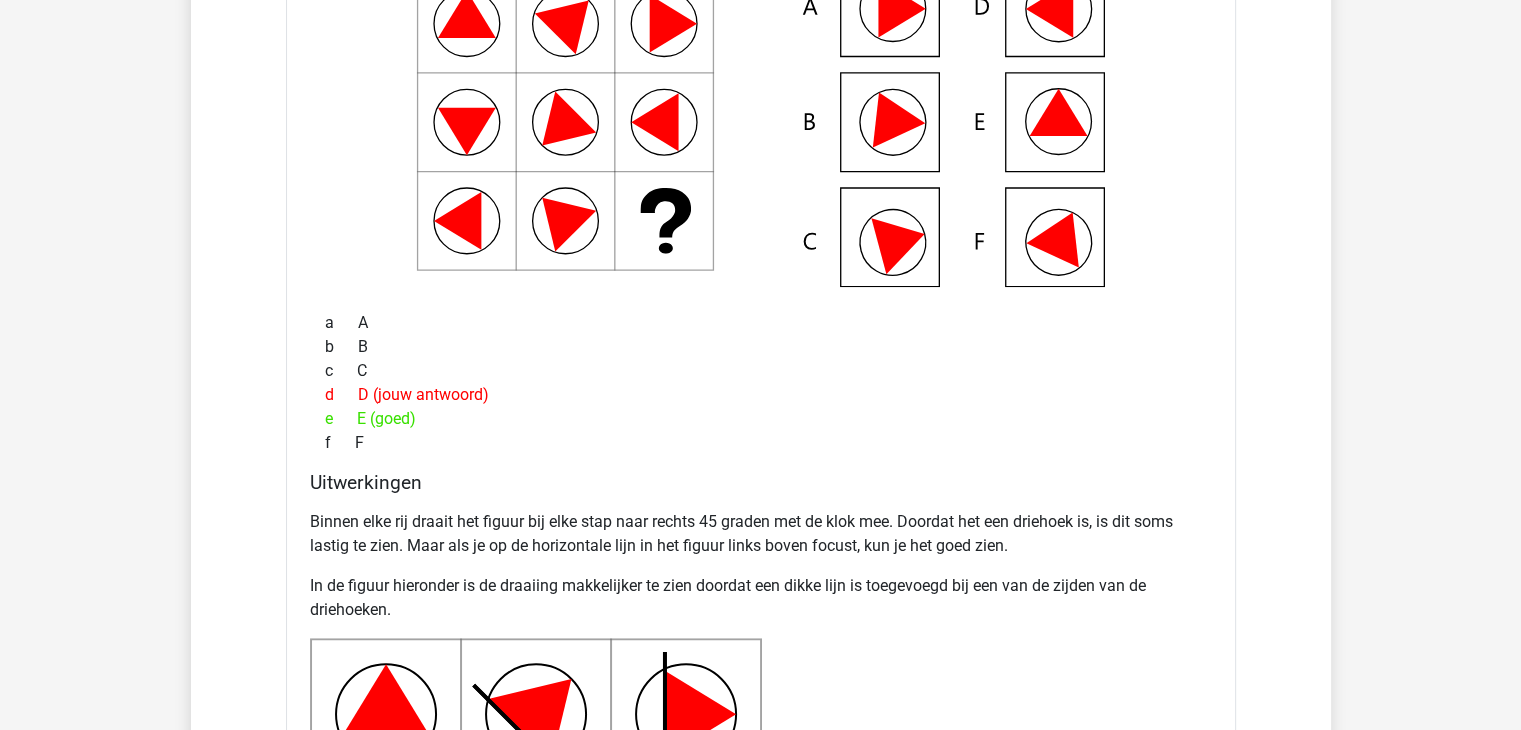 scroll, scrollTop: 1855, scrollLeft: 0, axis: vertical 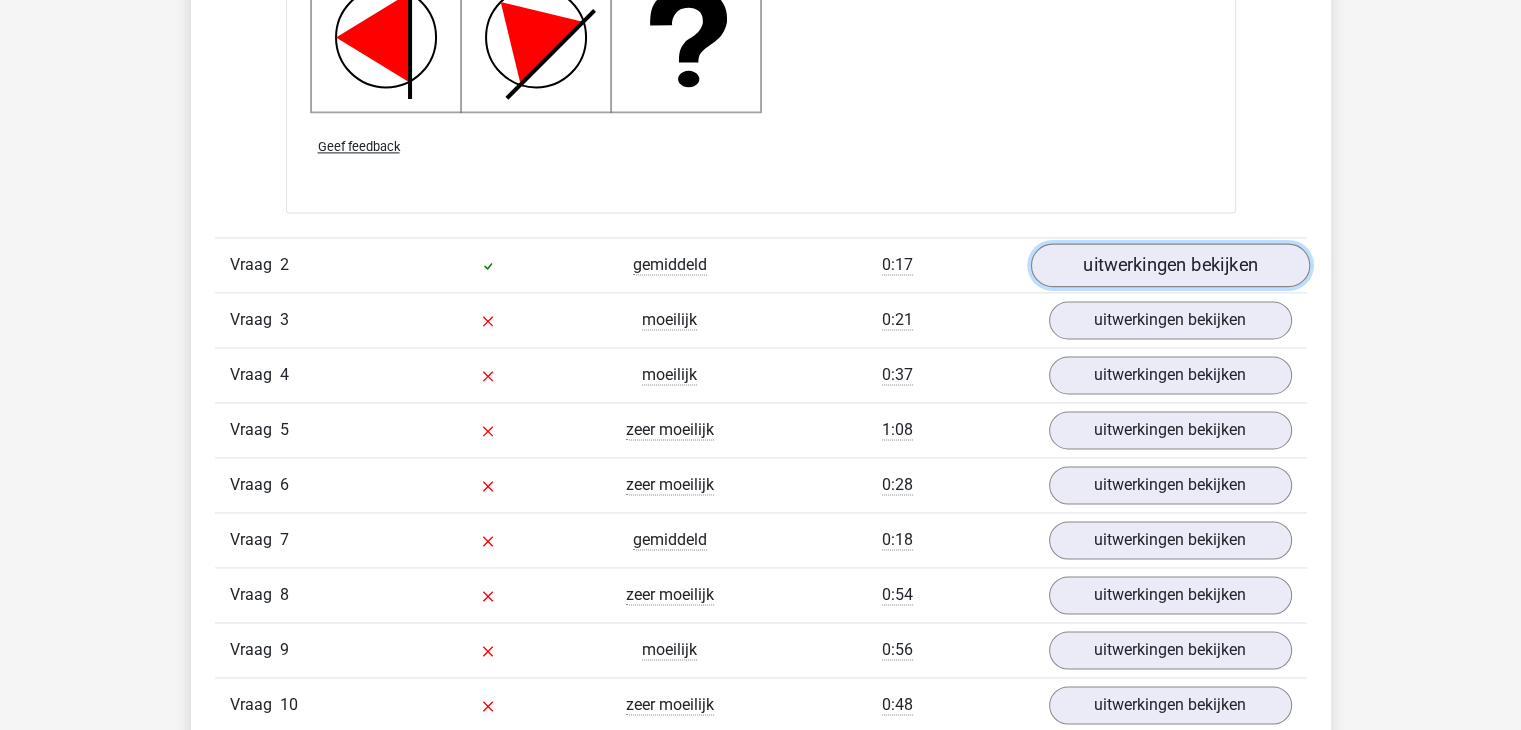 click on "uitwerkingen bekijken" at bounding box center [1169, 265] 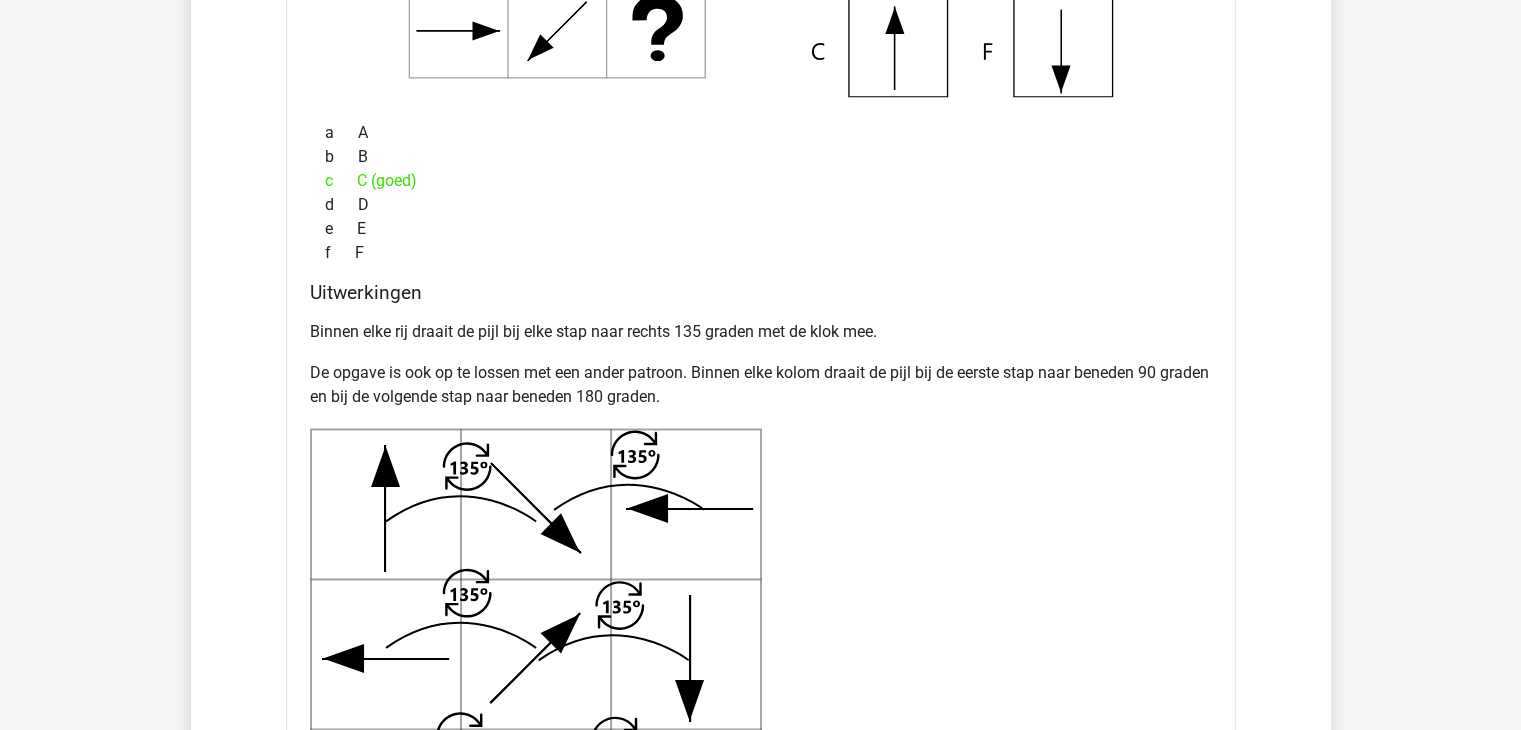 scroll, scrollTop: 3447, scrollLeft: 0, axis: vertical 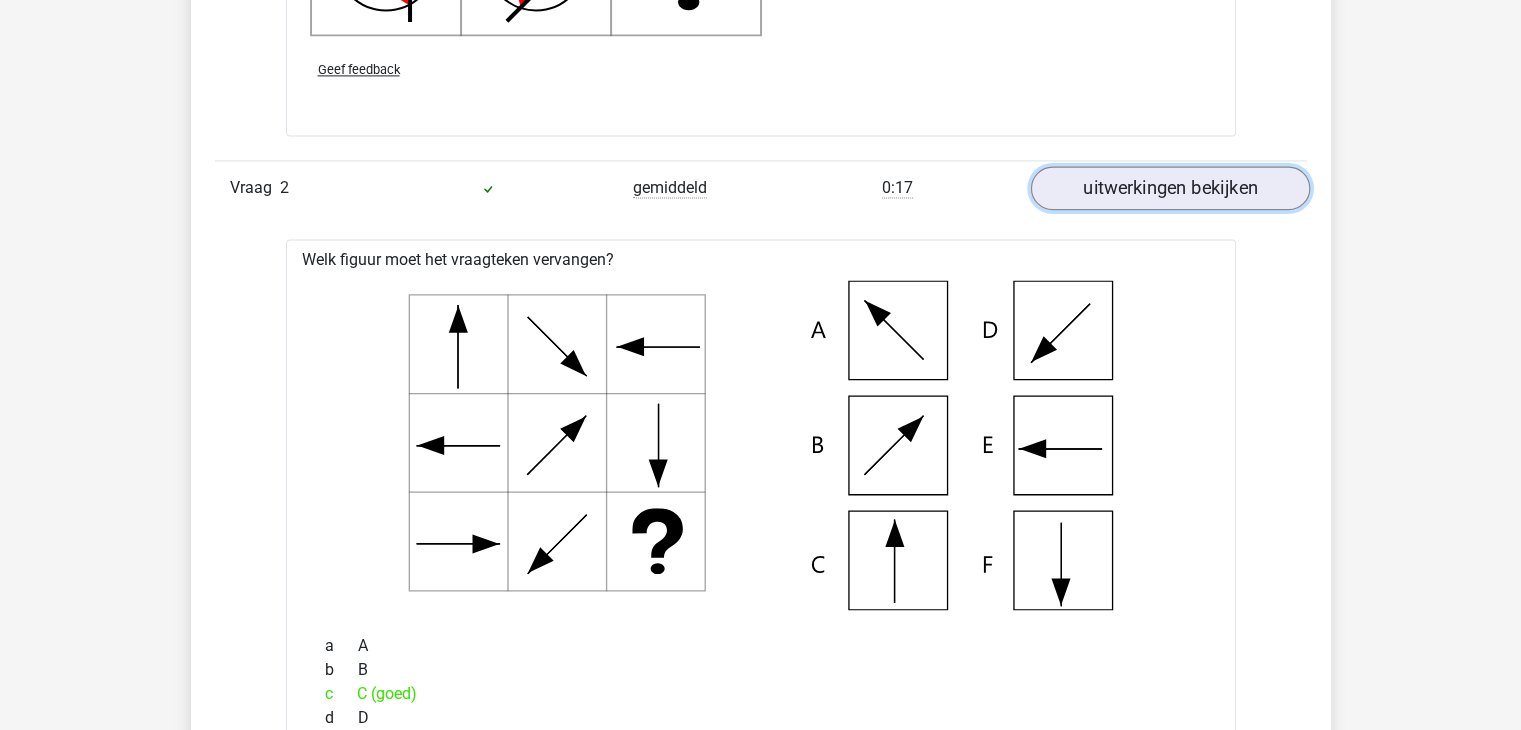click on "uitwerkingen bekijken" at bounding box center [1169, 188] 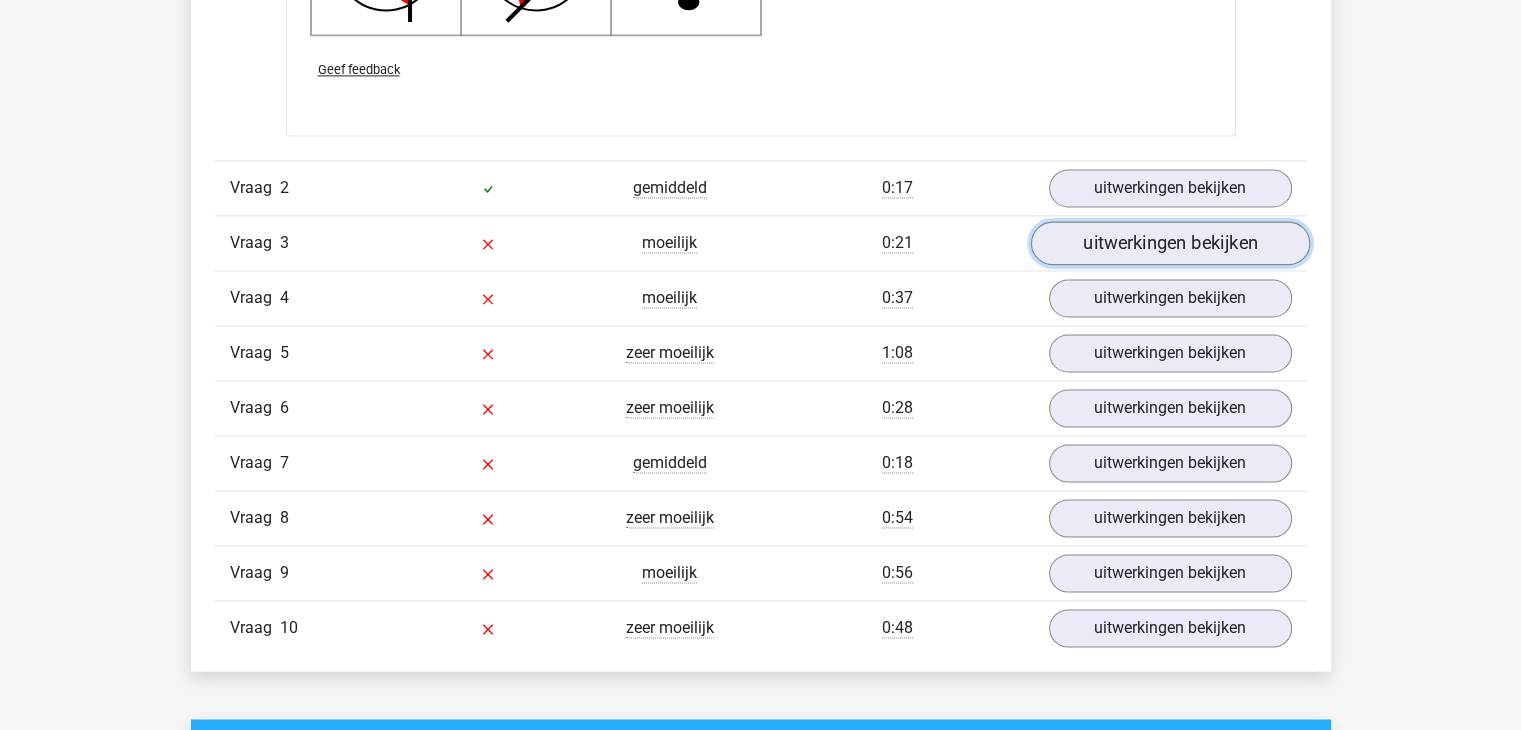 click on "uitwerkingen bekijken" at bounding box center [1169, 243] 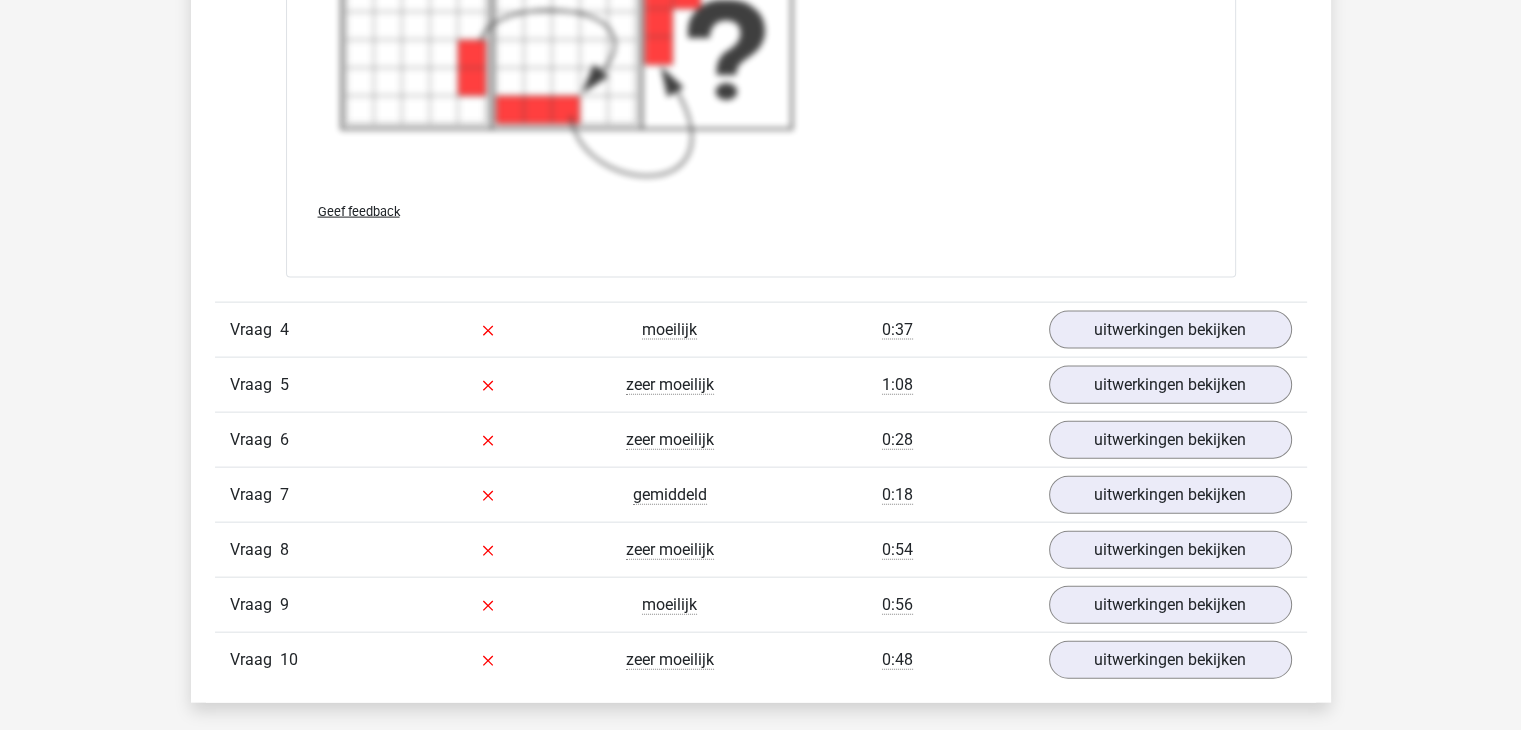 scroll, scrollTop: 4484, scrollLeft: 0, axis: vertical 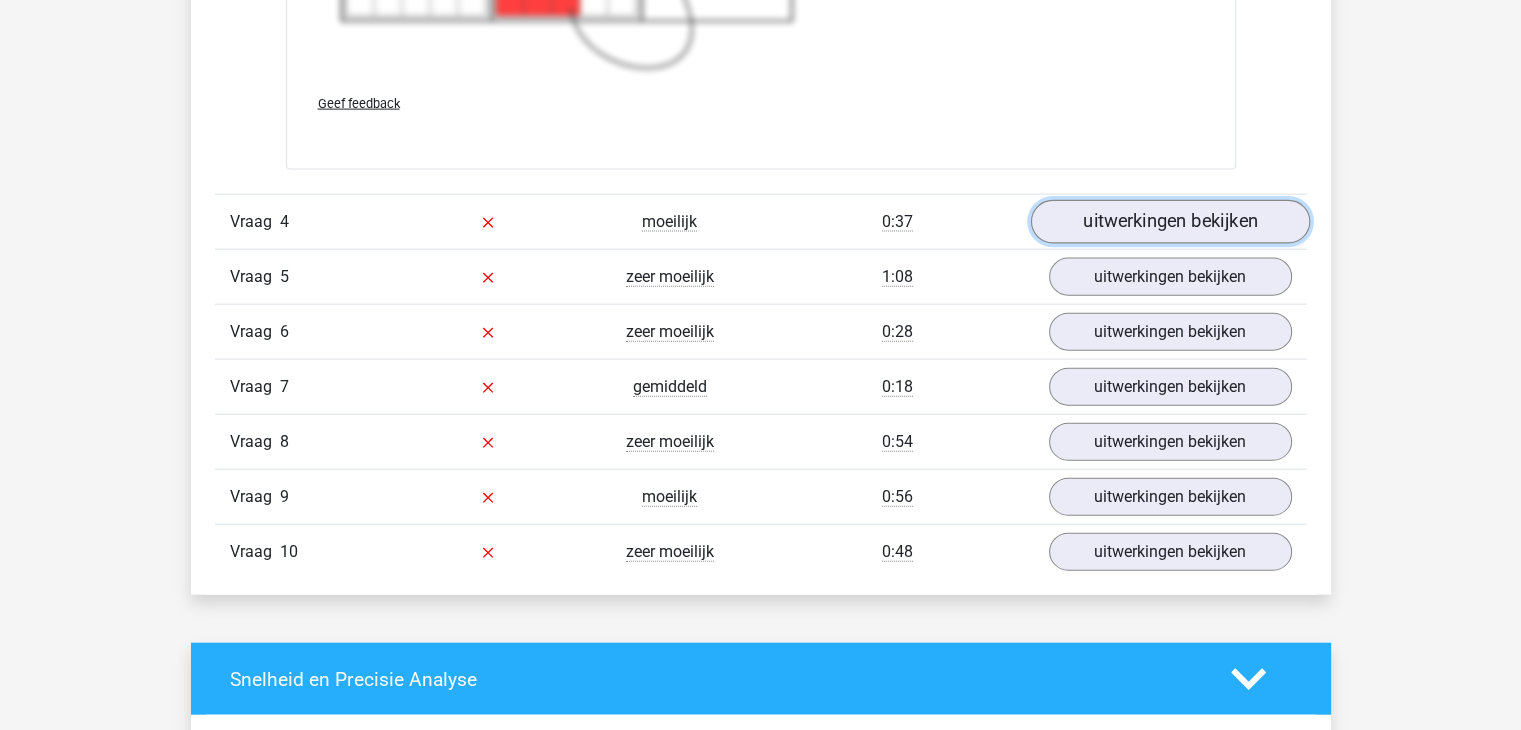 click on "uitwerkingen bekijken" at bounding box center [1169, 223] 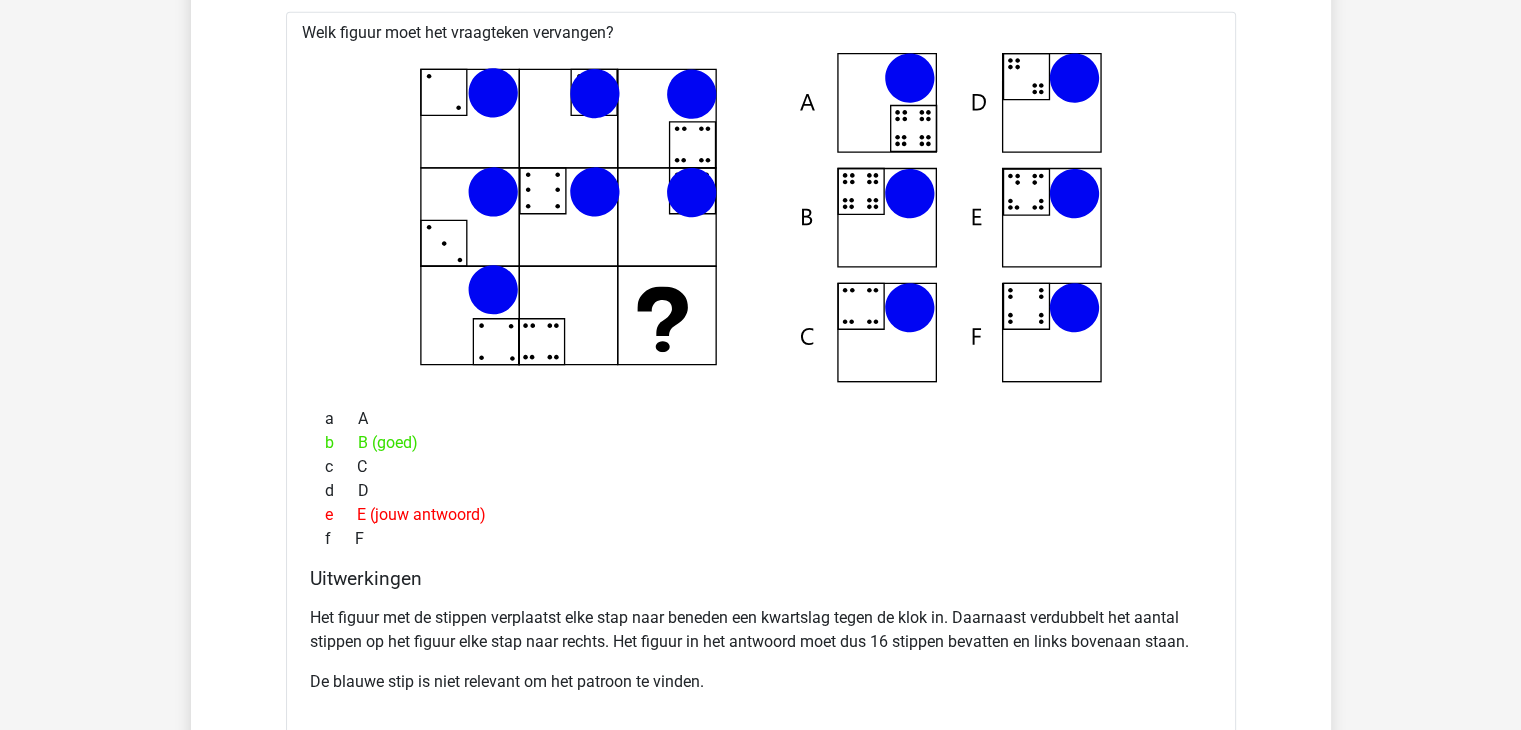 scroll, scrollTop: 4736, scrollLeft: 0, axis: vertical 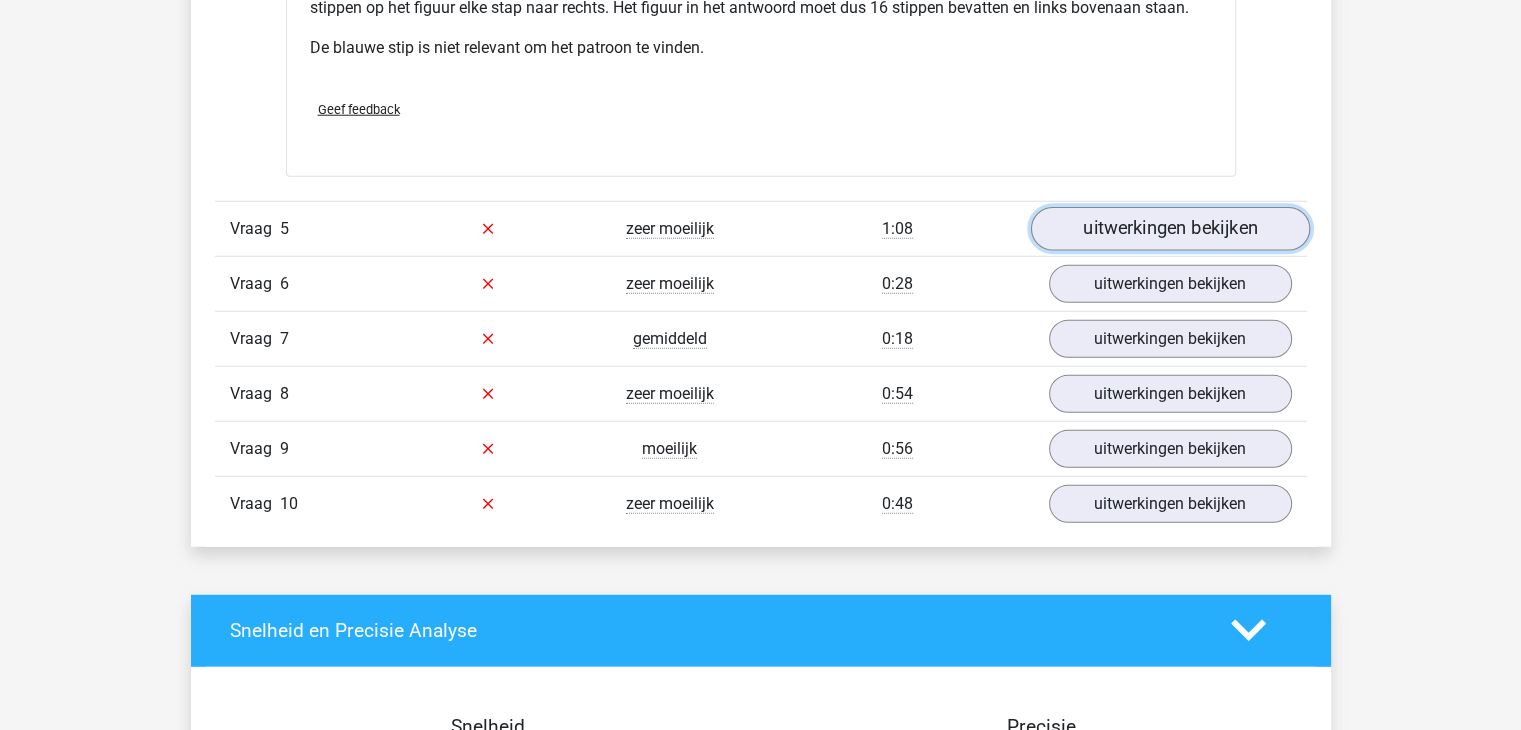 click on "uitwerkingen bekijken" at bounding box center [1169, 229] 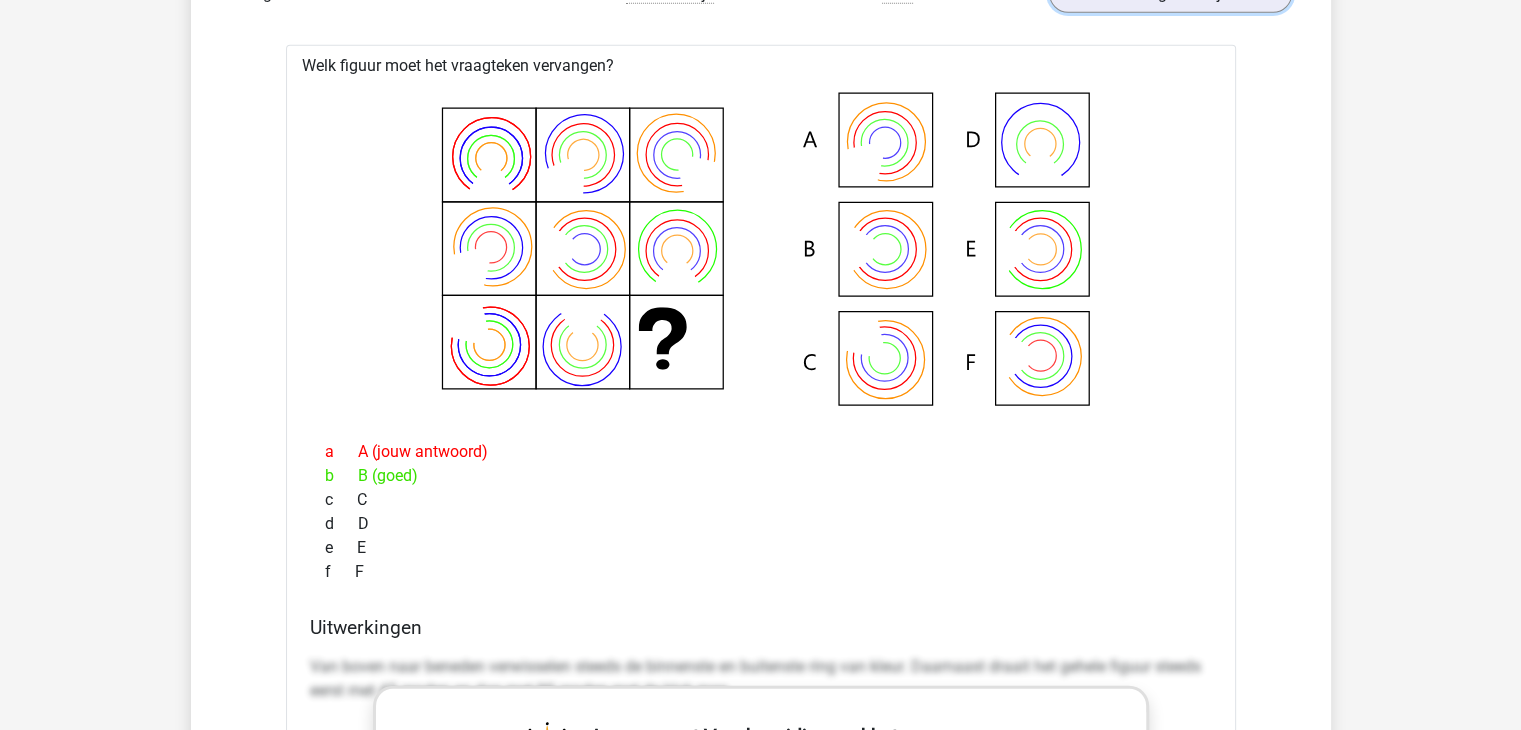 scroll, scrollTop: 5592, scrollLeft: 0, axis: vertical 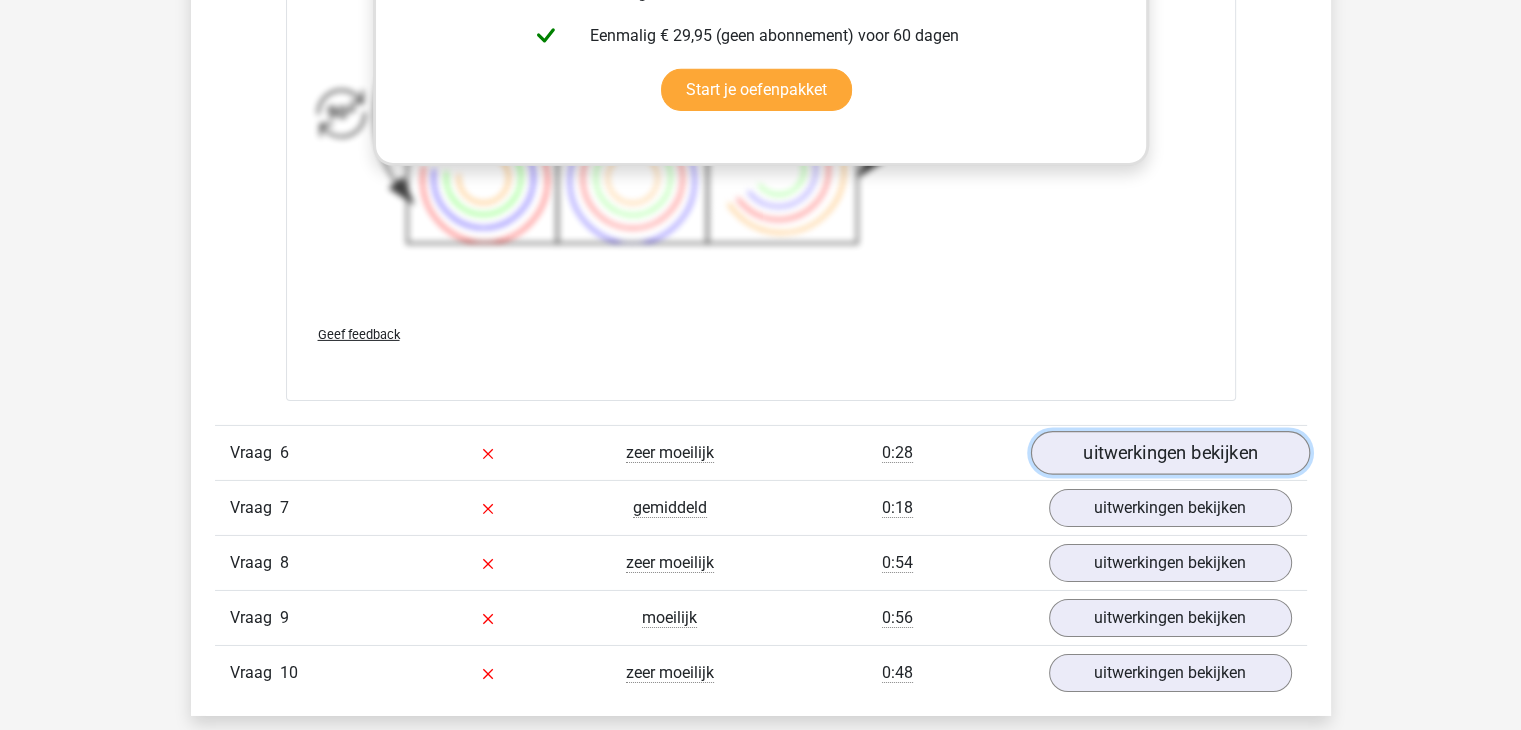 click on "uitwerkingen bekijken" at bounding box center [1169, 453] 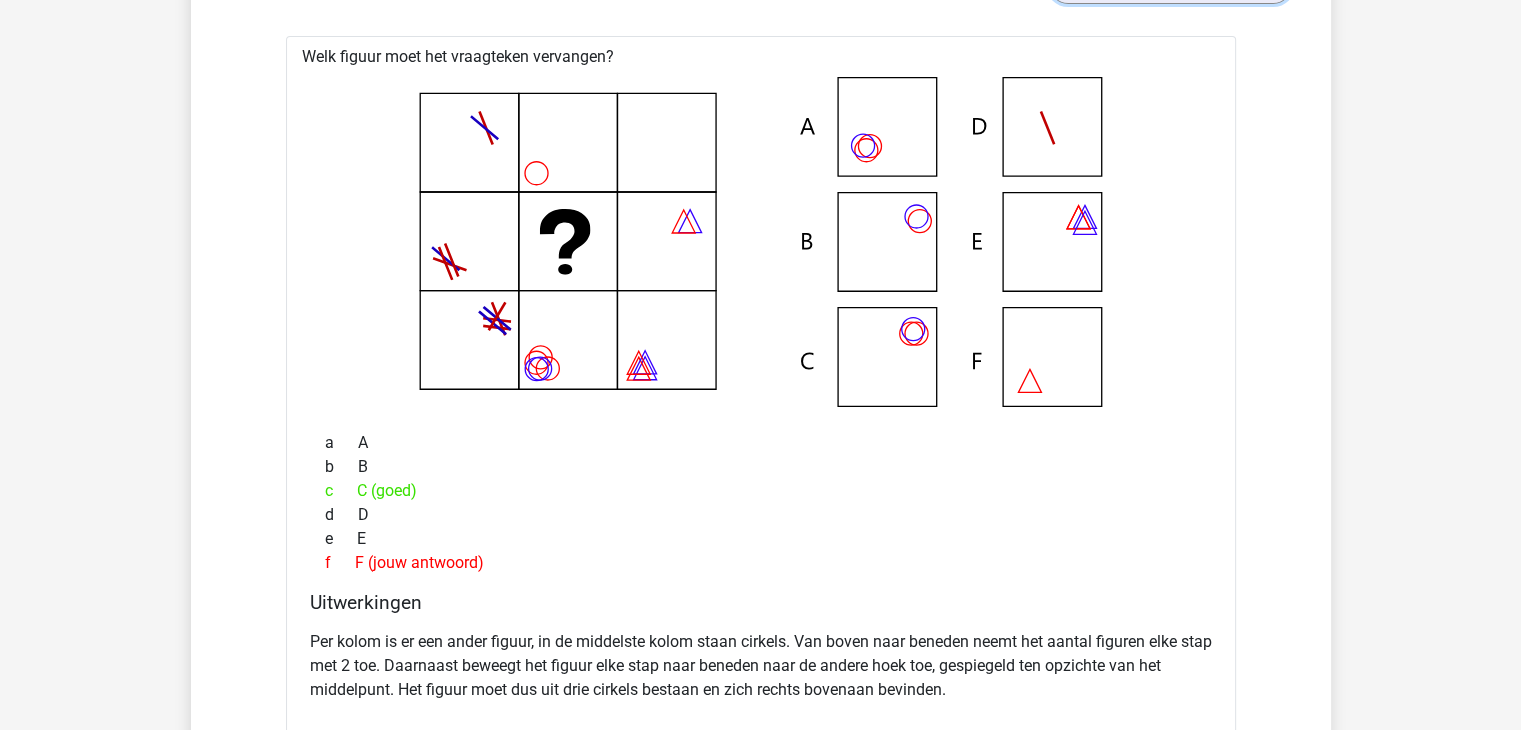 scroll, scrollTop: 7056, scrollLeft: 0, axis: vertical 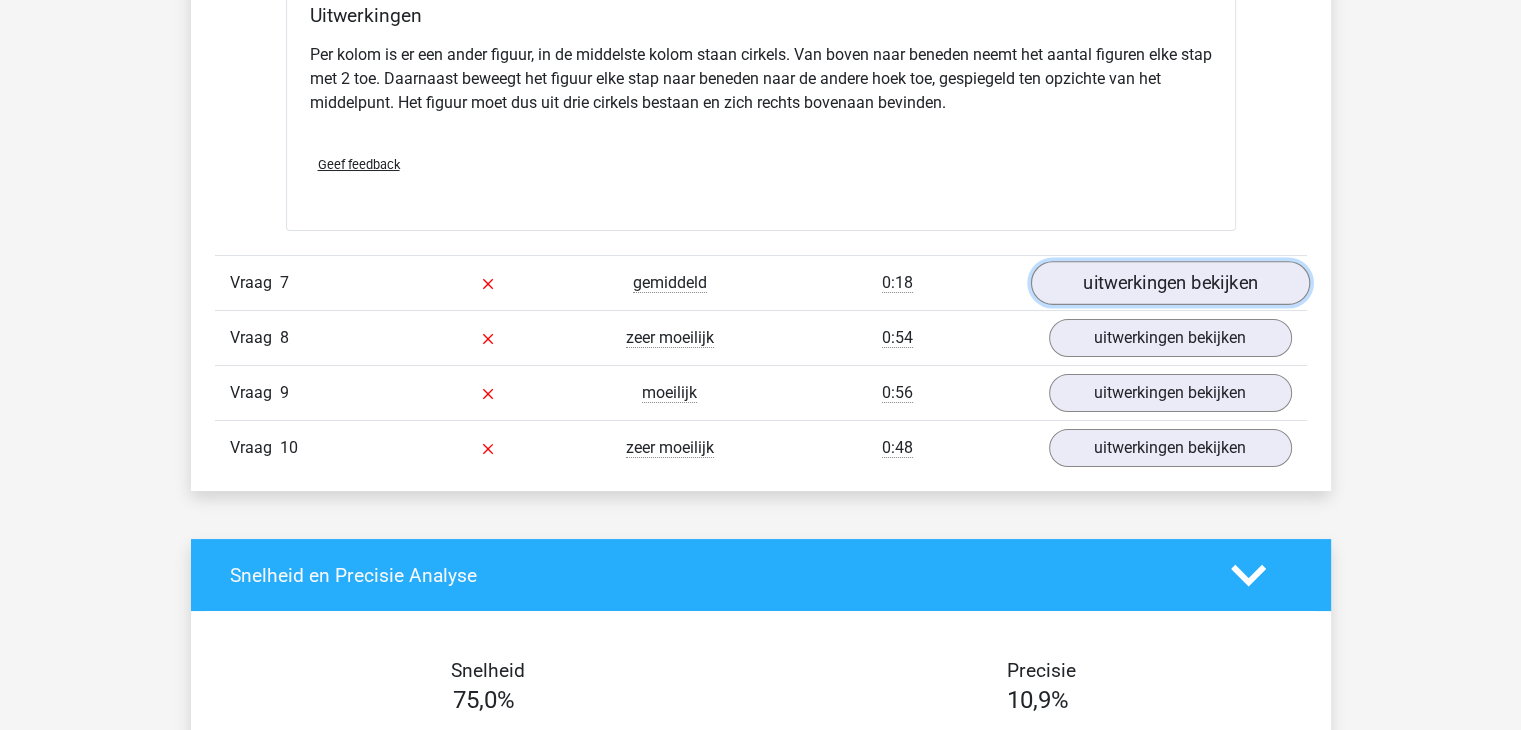 click on "uitwerkingen bekijken" at bounding box center [1169, 283] 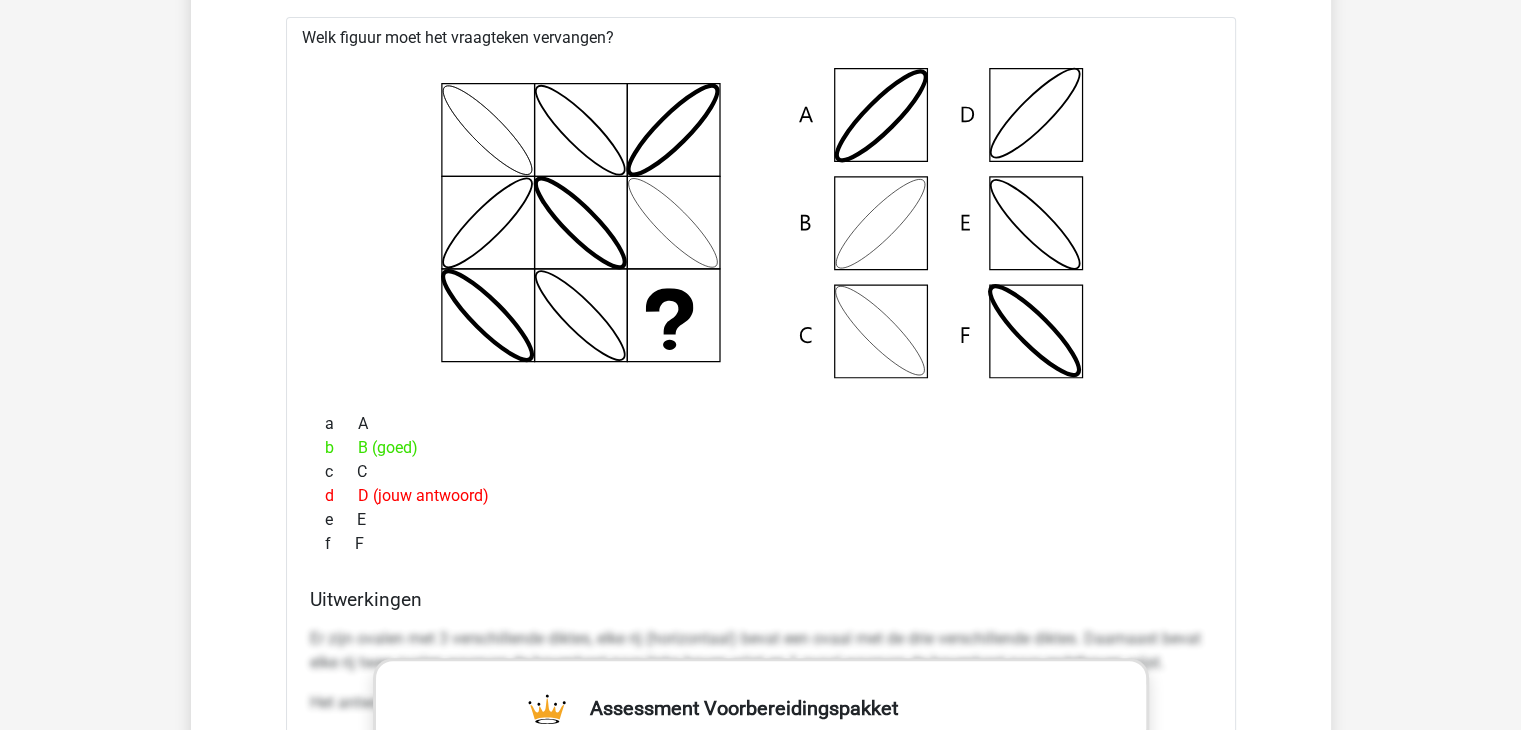 scroll, scrollTop: 7910, scrollLeft: 0, axis: vertical 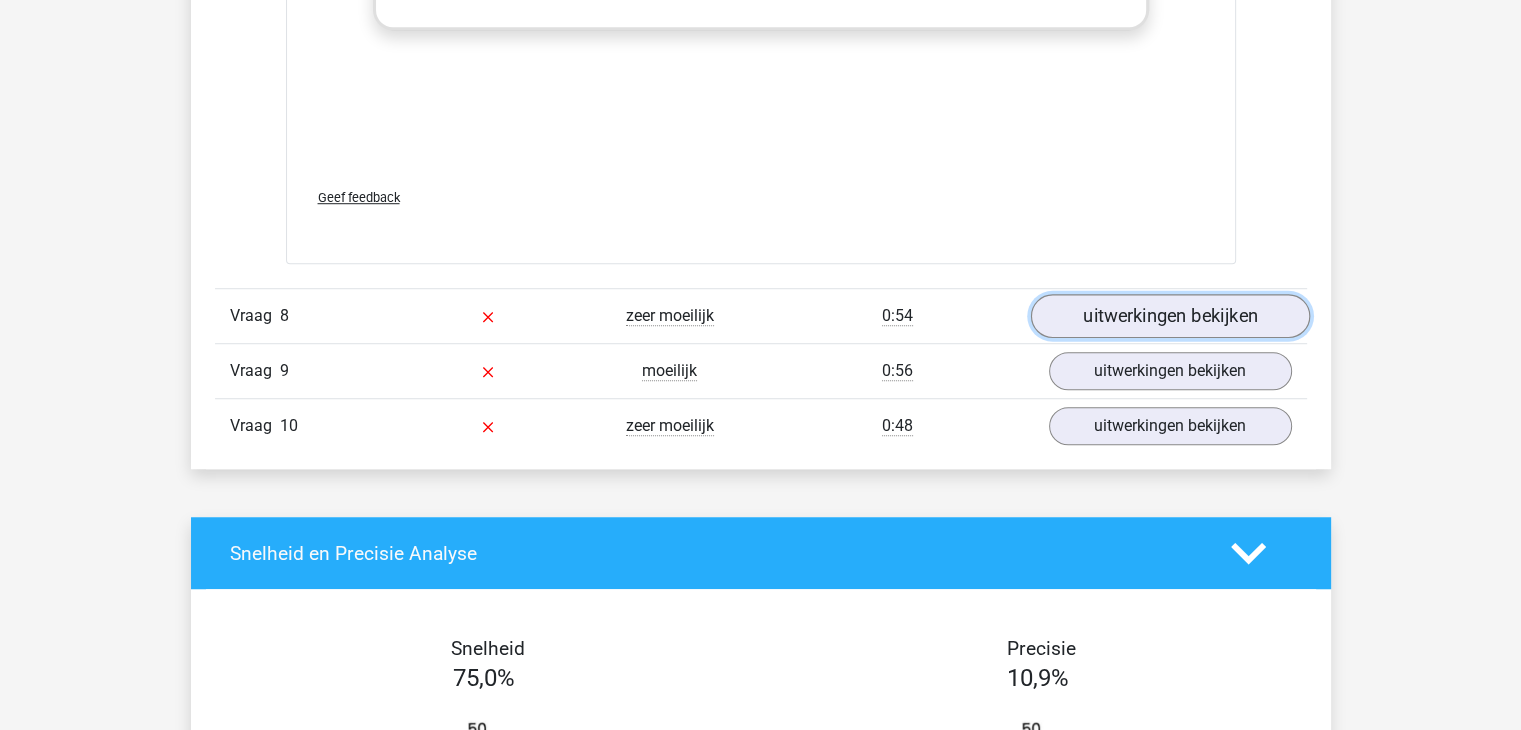 click on "uitwerkingen bekijken" at bounding box center (1169, 316) 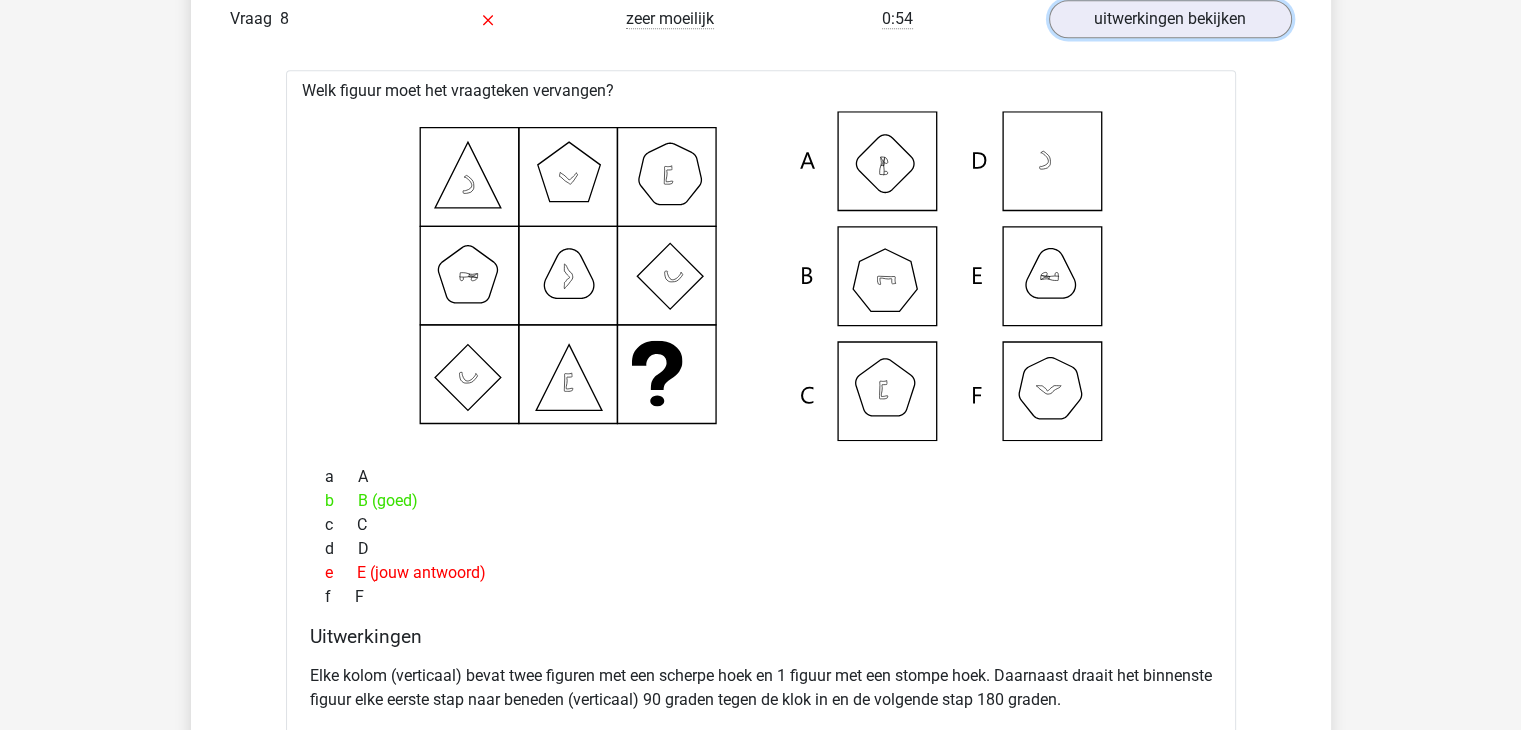 scroll, scrollTop: 9354, scrollLeft: 0, axis: vertical 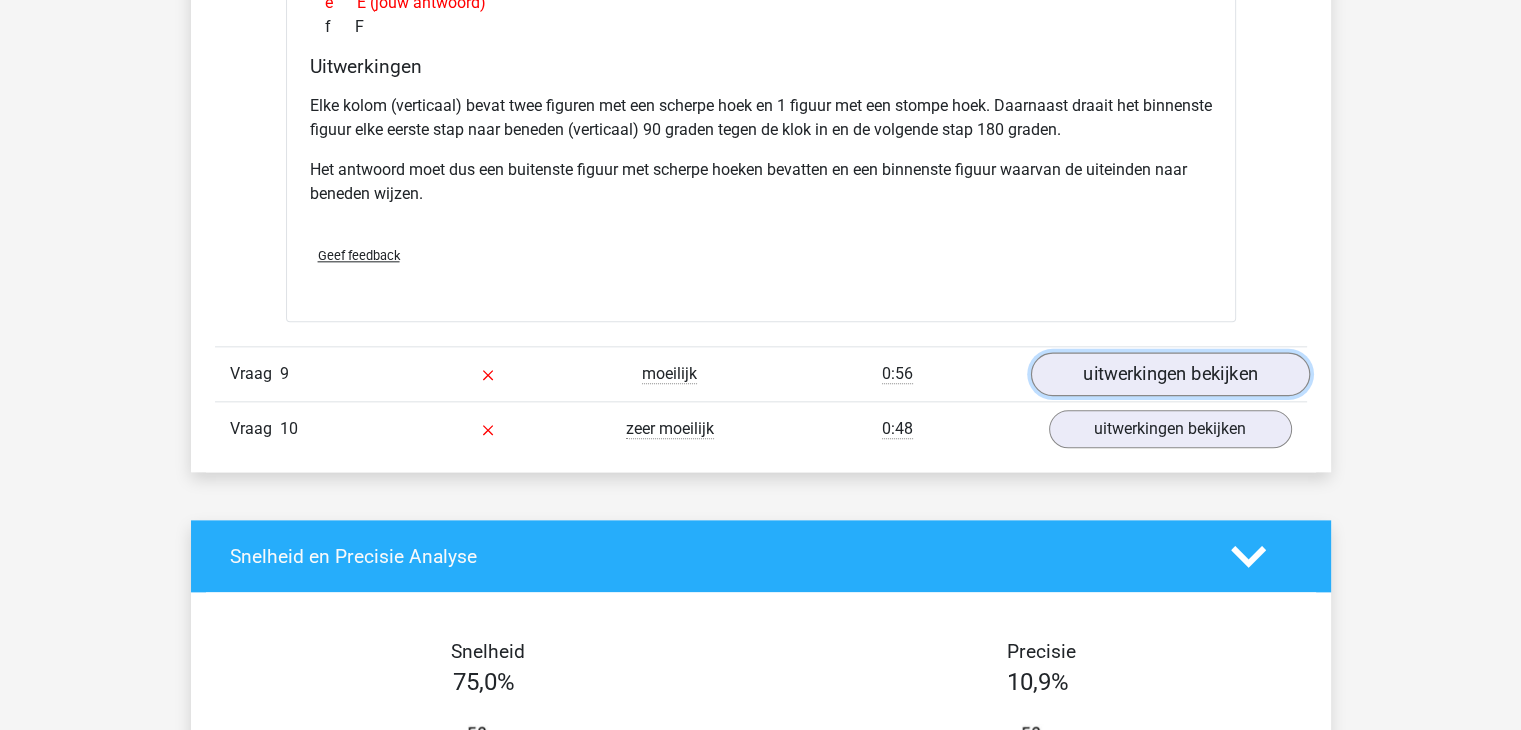 click on "uitwerkingen bekijken" at bounding box center [1169, 375] 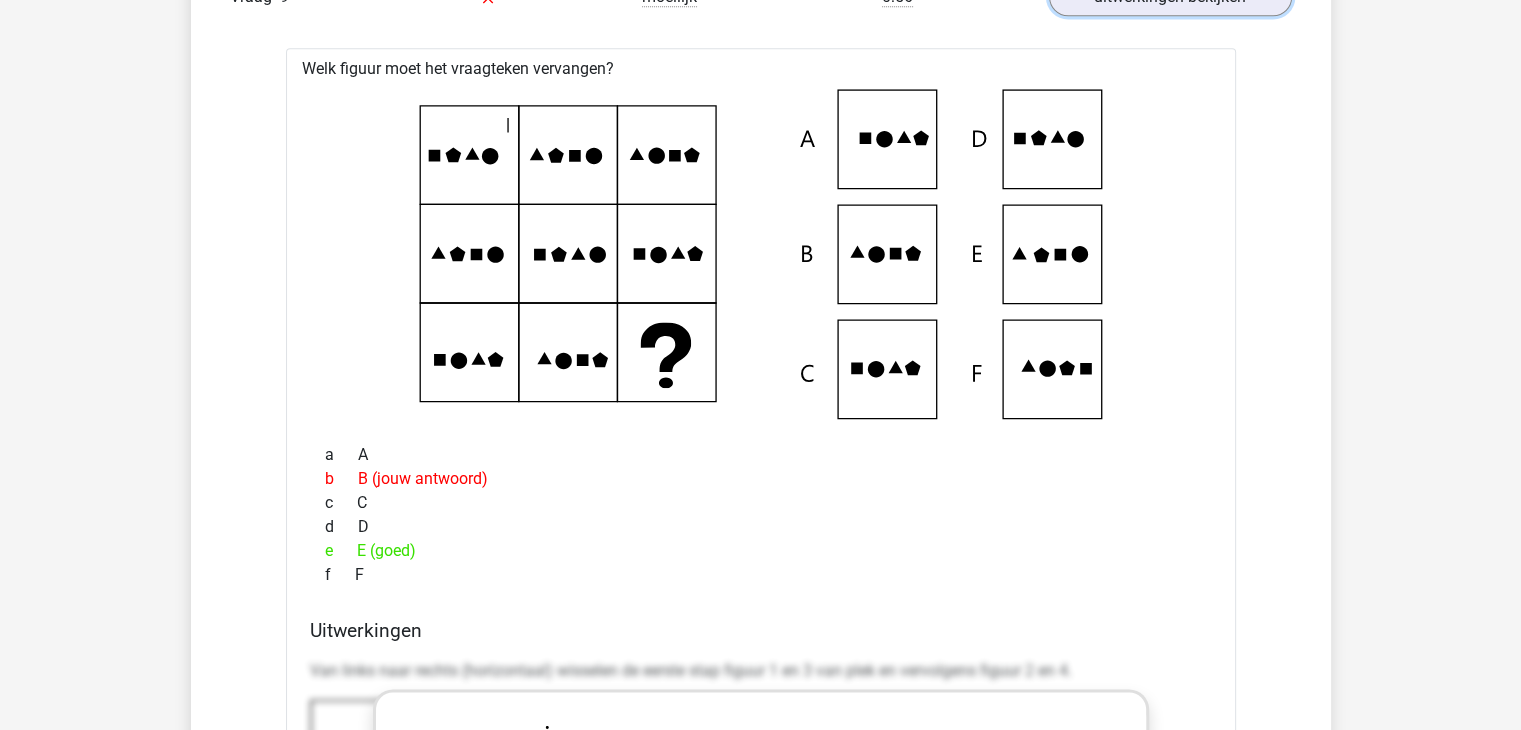 scroll, scrollTop: 10231, scrollLeft: 0, axis: vertical 